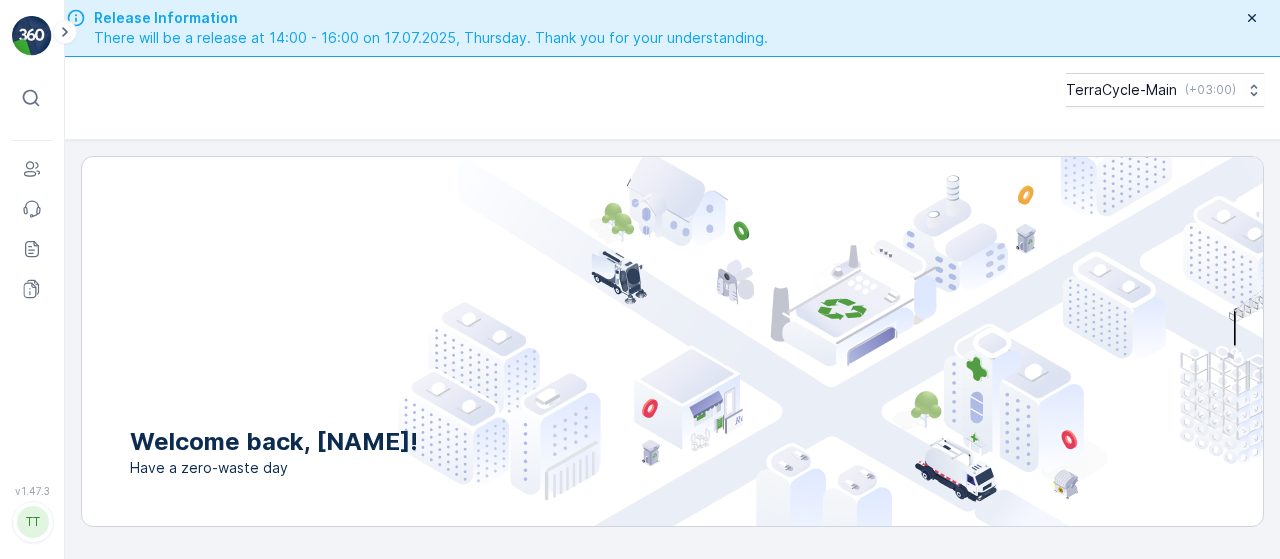 scroll, scrollTop: 0, scrollLeft: 0, axis: both 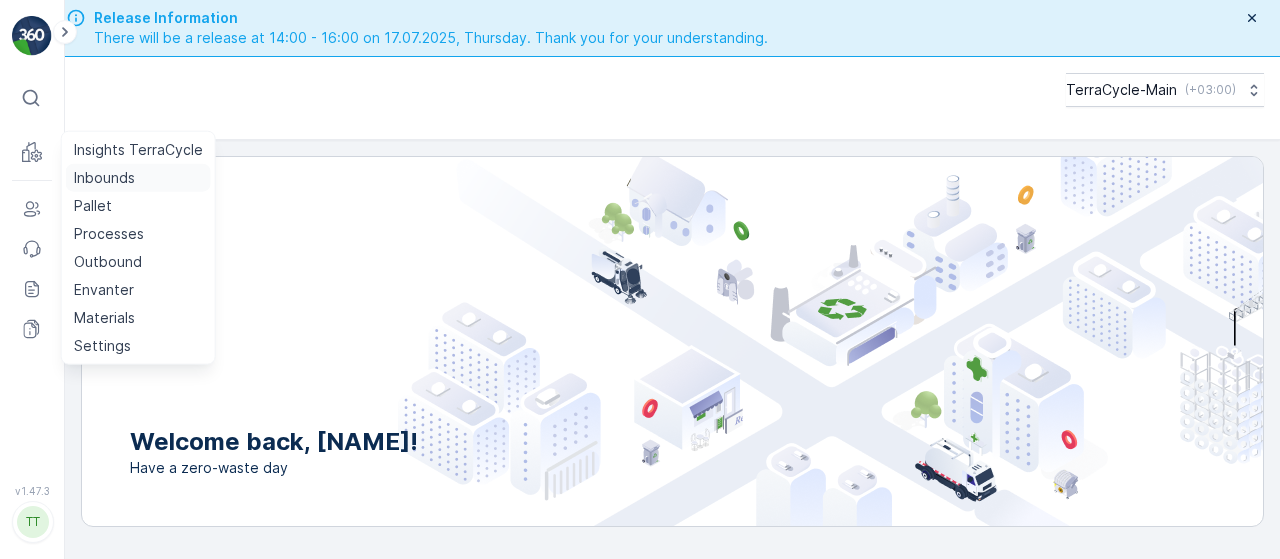 click on "Inbounds" at bounding box center (104, 178) 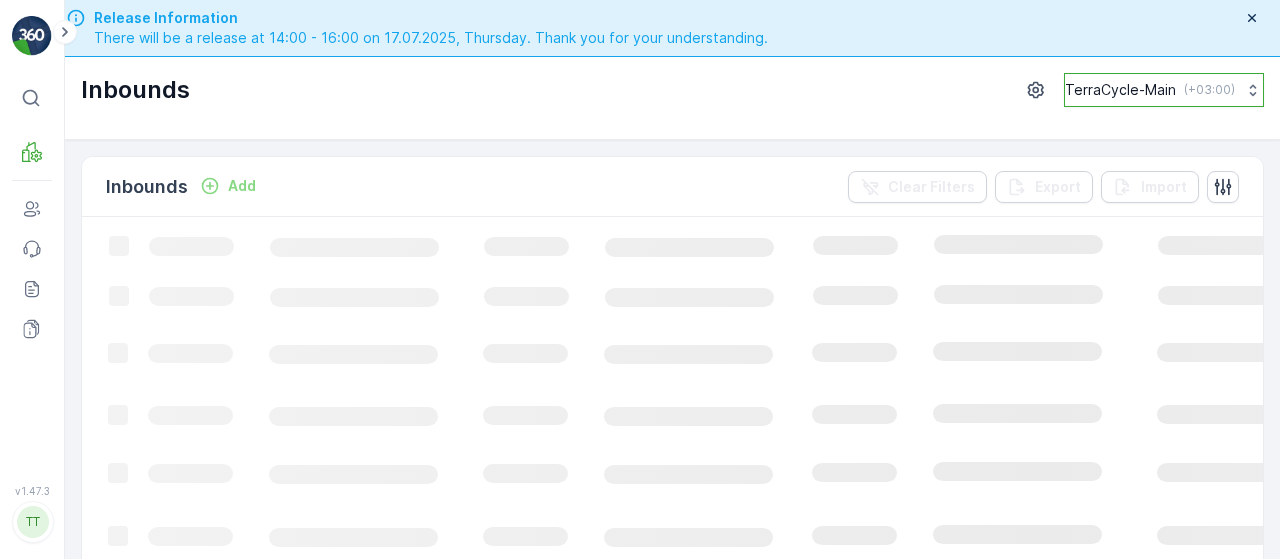 click on "TerraCycle-Main" at bounding box center [1120, 90] 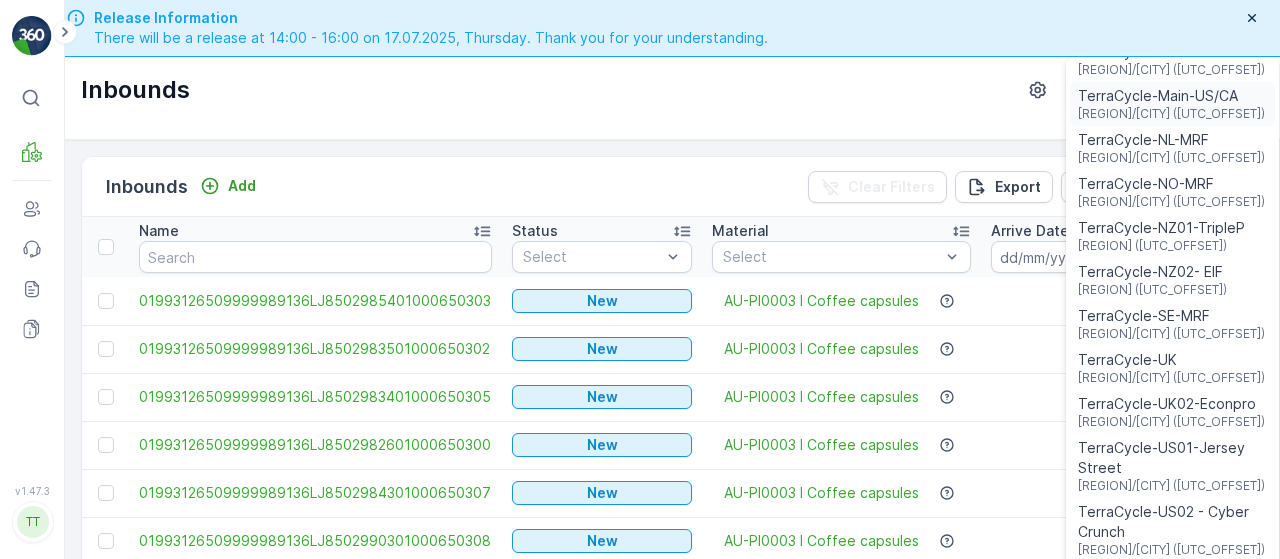 scroll, scrollTop: 1000, scrollLeft: 0, axis: vertical 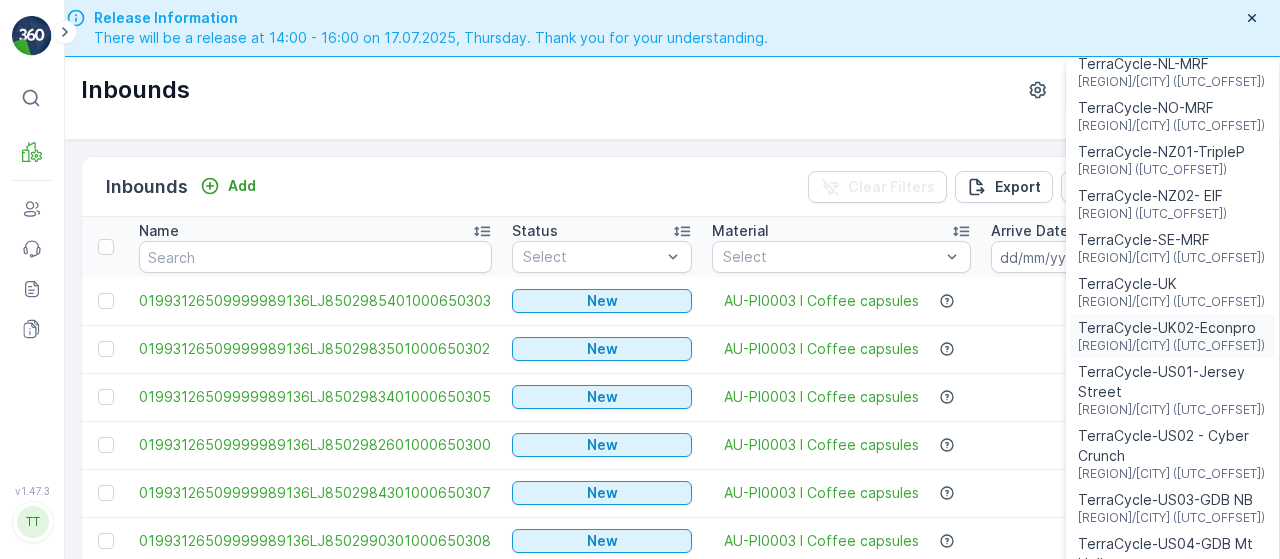 click on "Europe/London (+01:00)" at bounding box center [1171, 346] 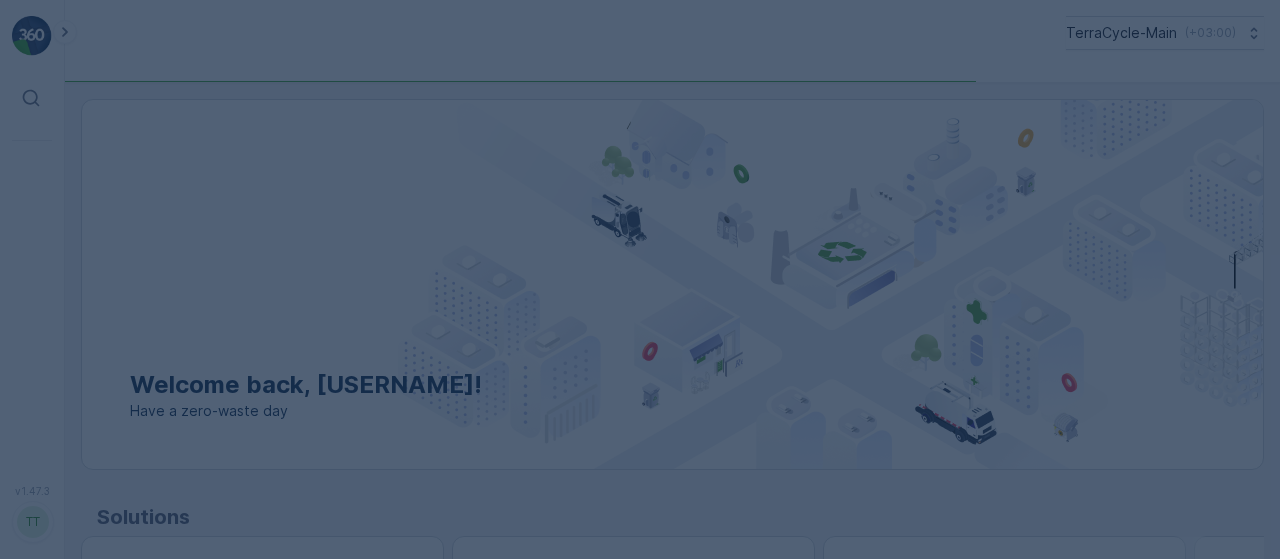 scroll, scrollTop: 0, scrollLeft: 0, axis: both 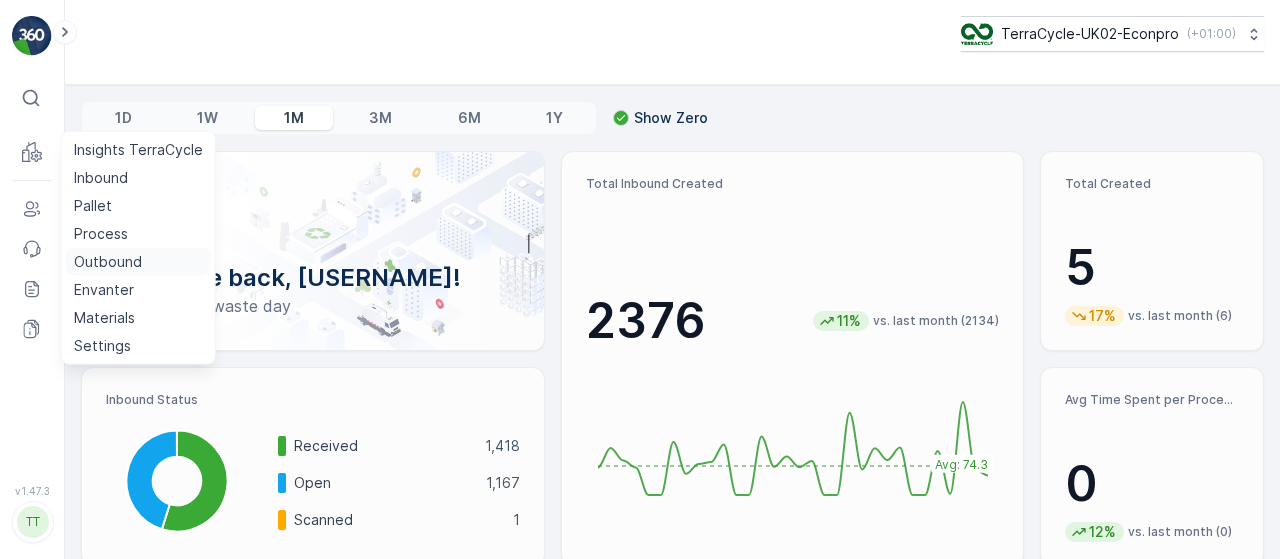 click on "Outbound" at bounding box center (108, 262) 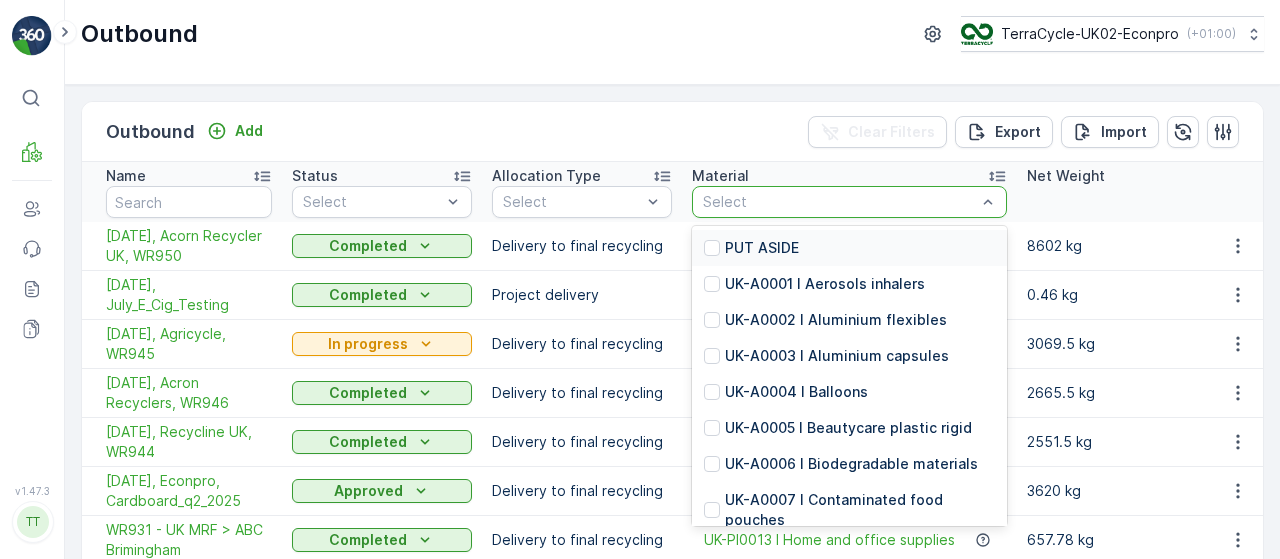 click at bounding box center [839, 202] 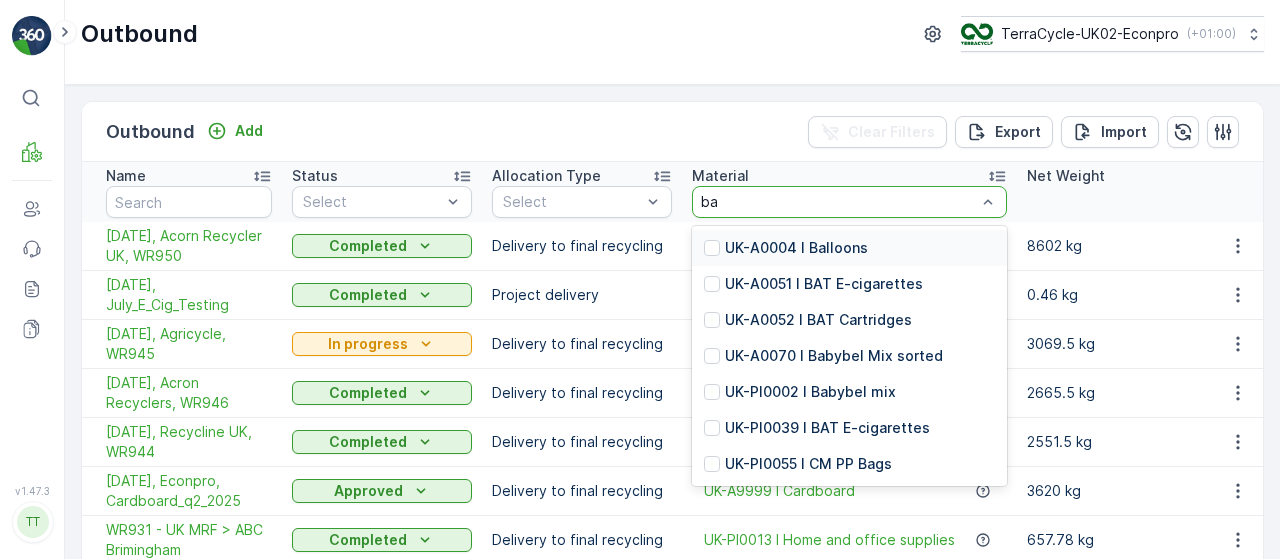 type on "bab" 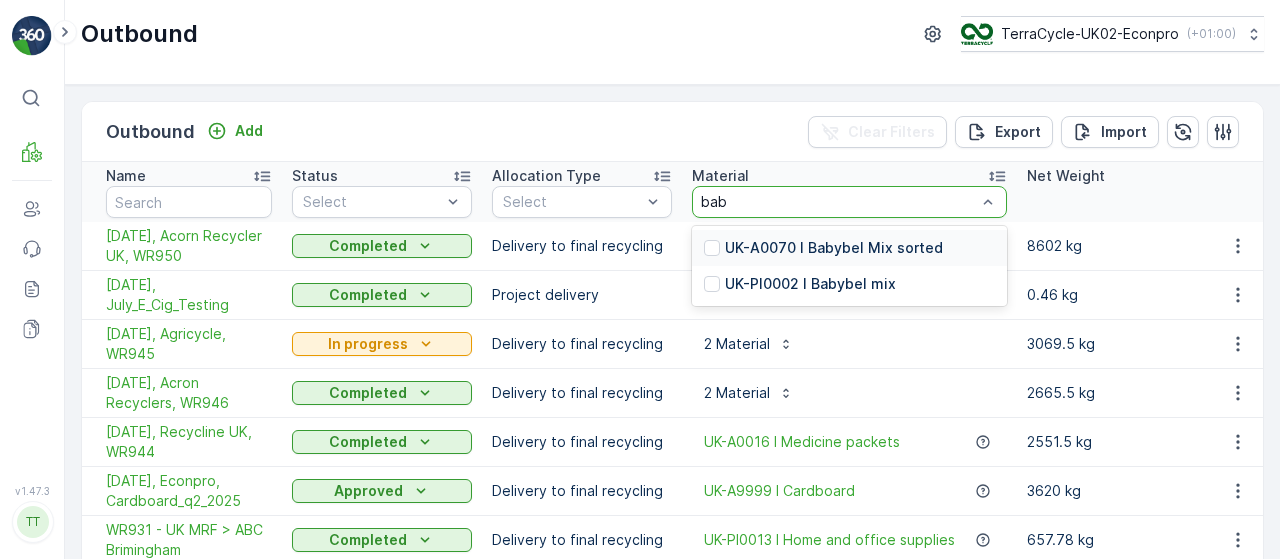drag, startPoint x: 716, startPoint y: 240, endPoint x: 716, endPoint y: 263, distance: 23 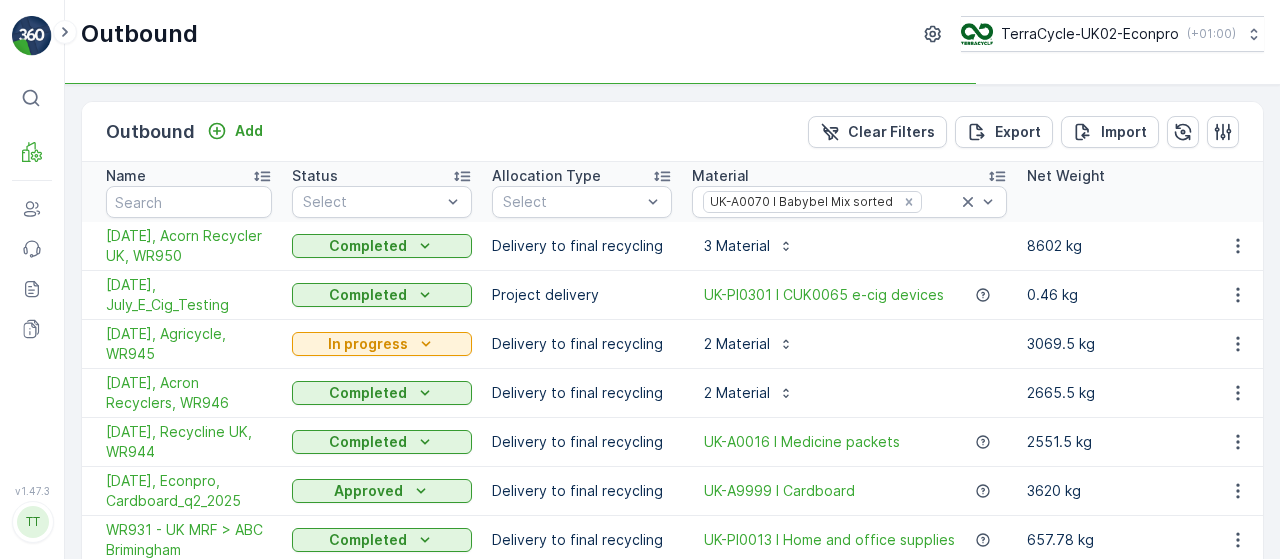 click on "UK-A0070 I Babybel Mix sorted" at bounding box center (800, 201) 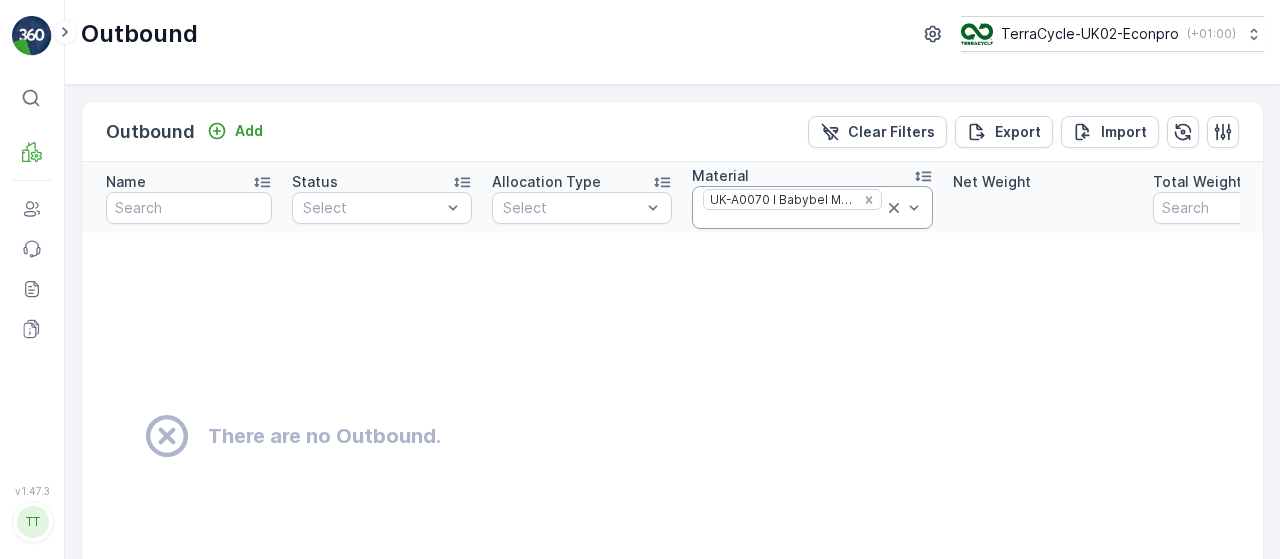 click at bounding box center (792, 220) 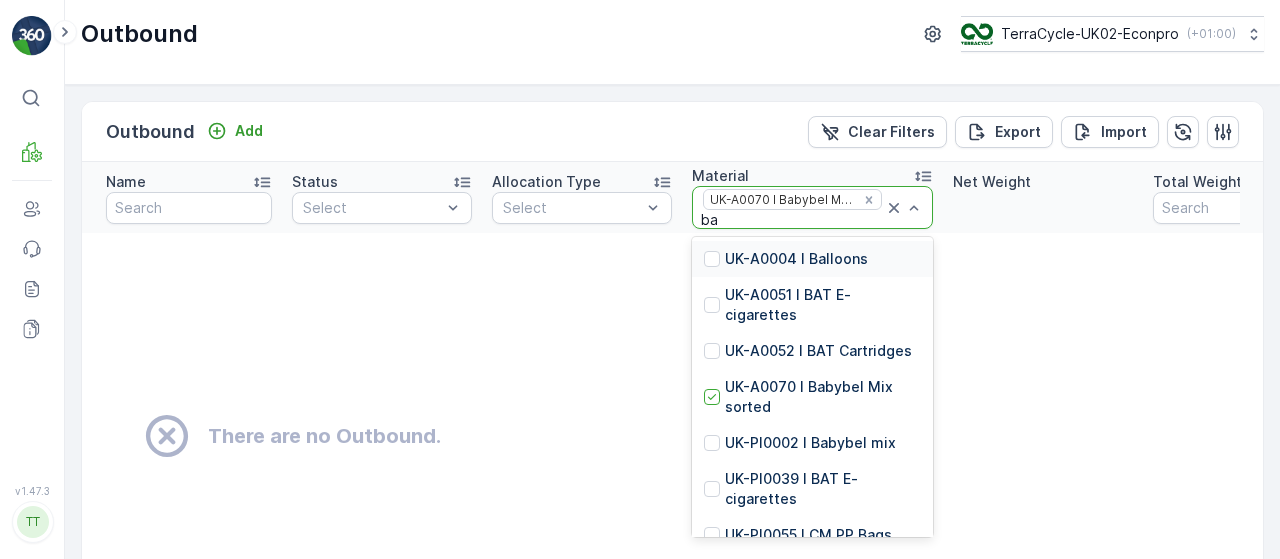type on "bab" 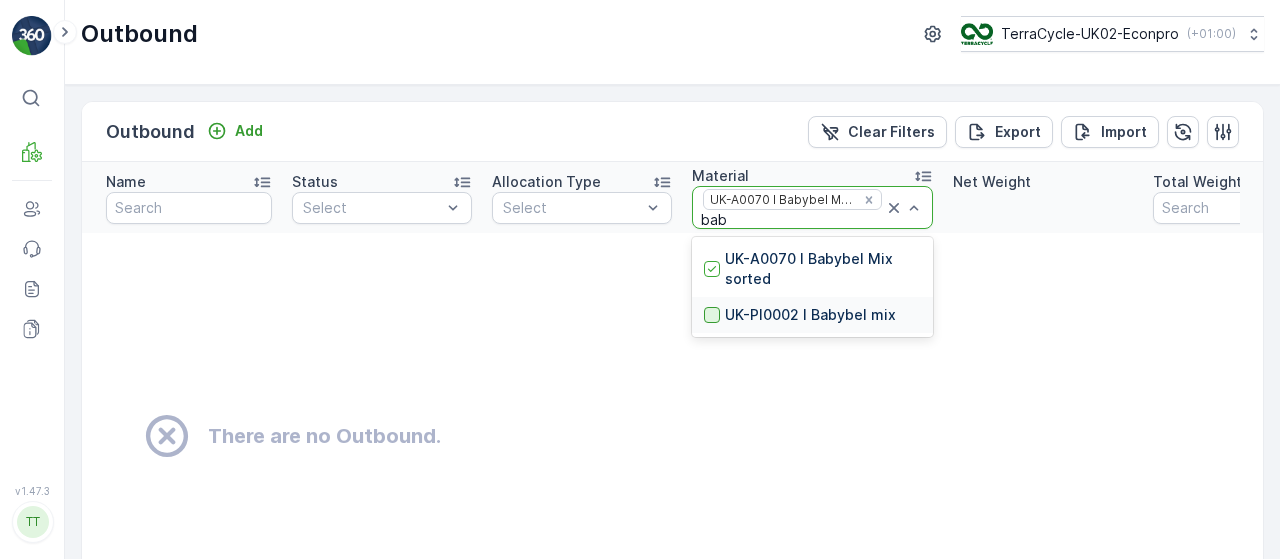 click at bounding box center [712, 315] 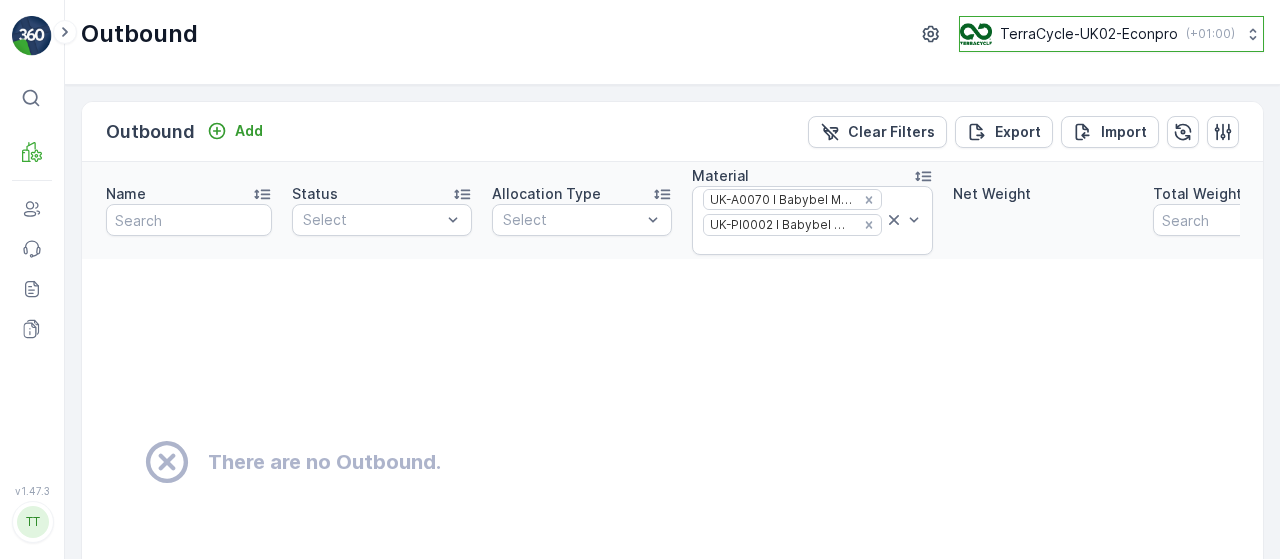 click on "( +01:00 )" at bounding box center [1210, 34] 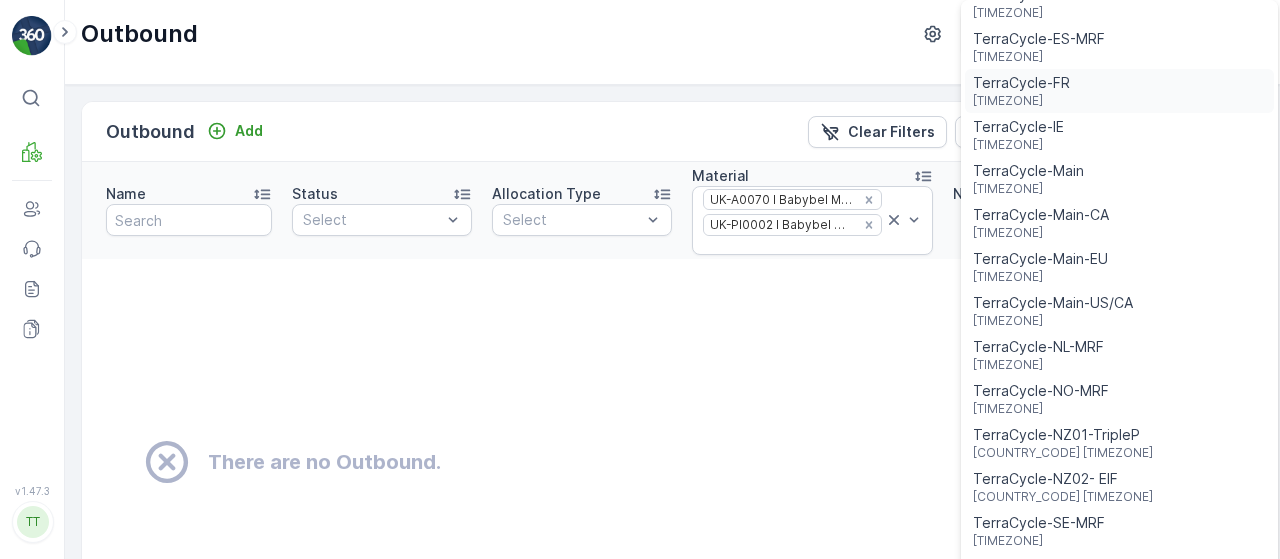 scroll, scrollTop: 700, scrollLeft: 0, axis: vertical 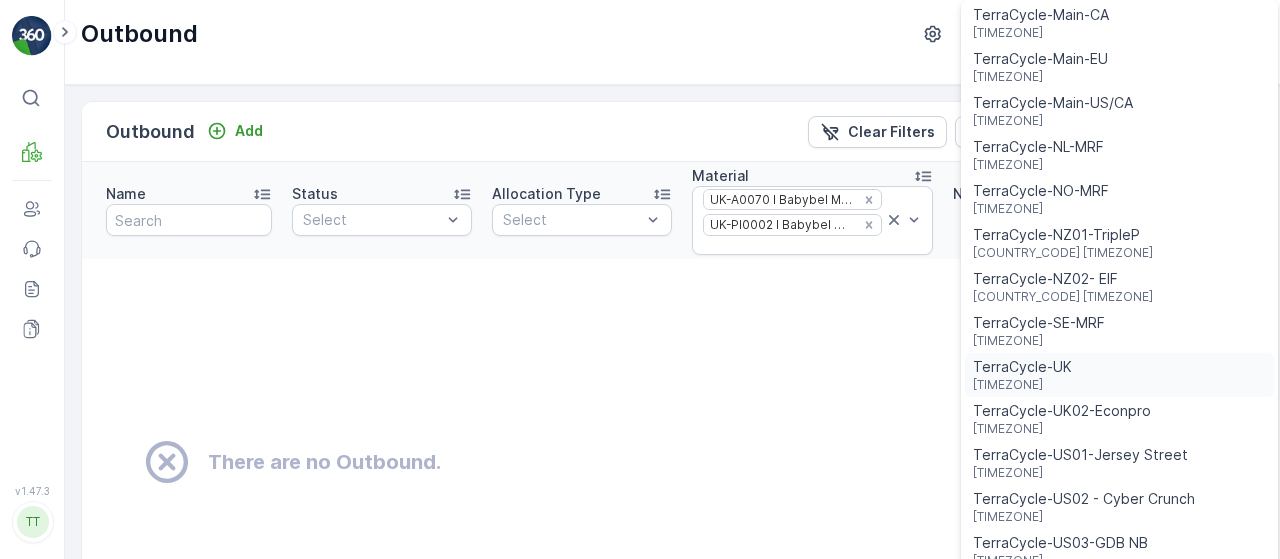 click on "TerraCycle-UK" at bounding box center (1022, 367) 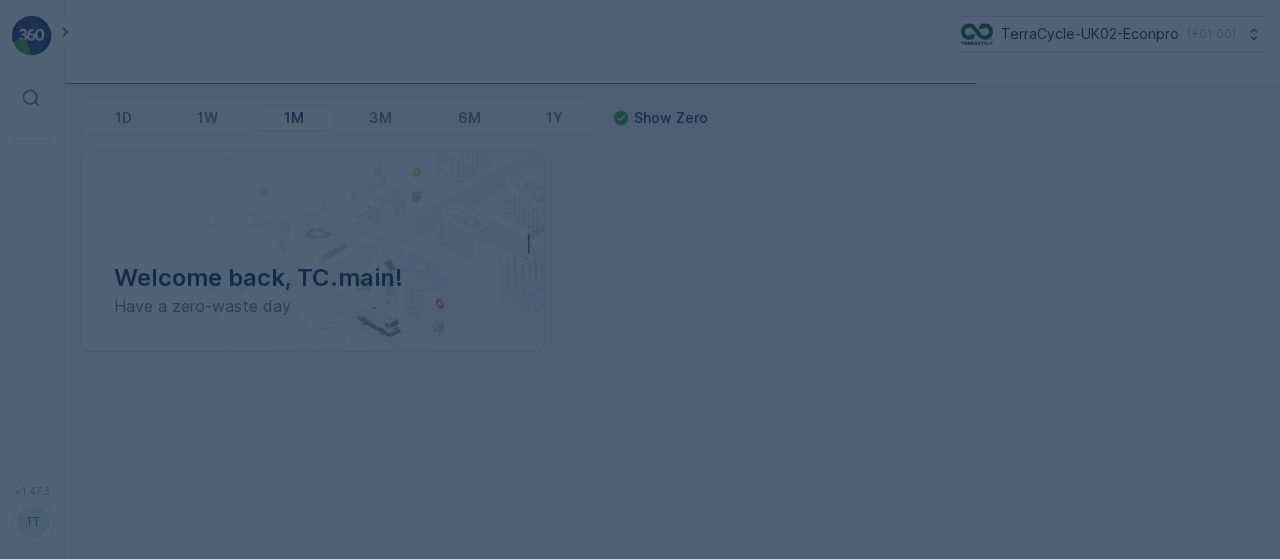 scroll, scrollTop: 0, scrollLeft: 0, axis: both 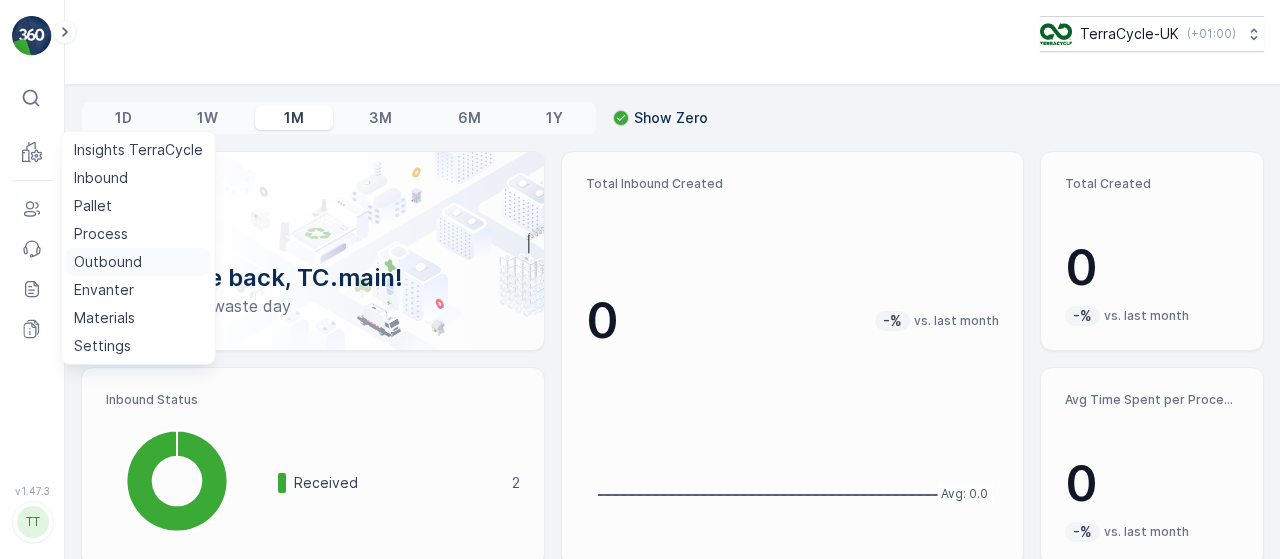 click on "Outbound" at bounding box center (108, 262) 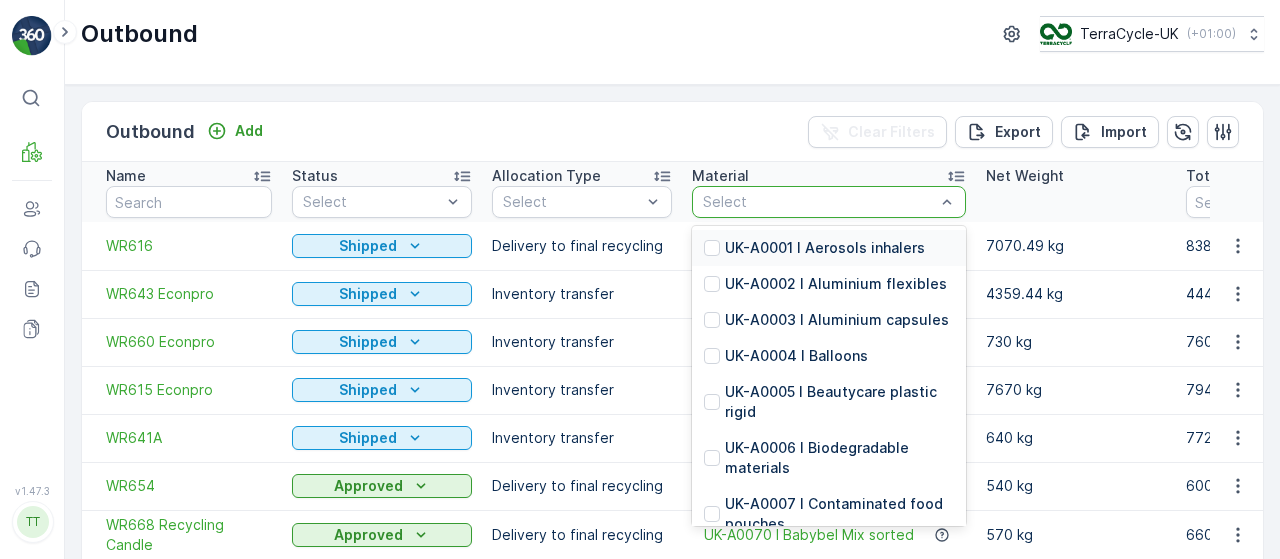 click at bounding box center [819, 202] 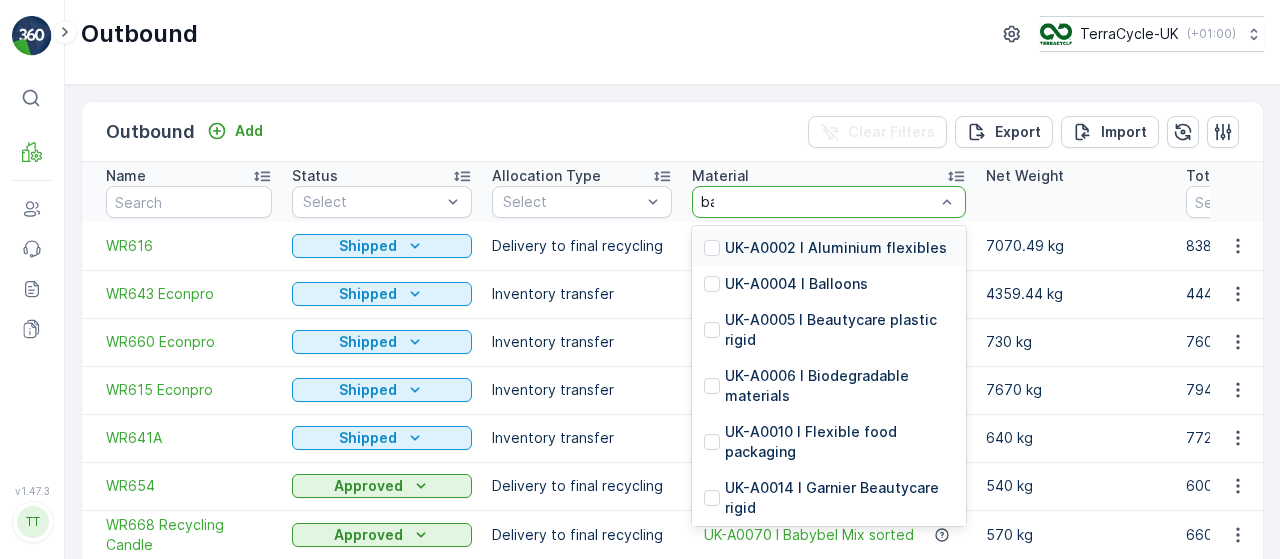 type on "bab" 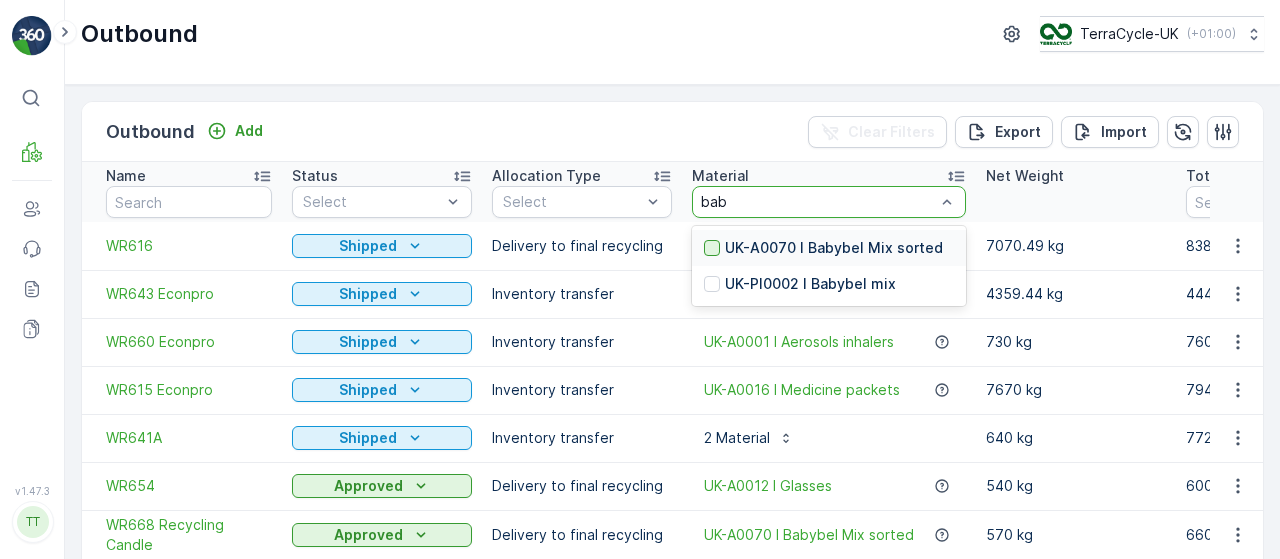 click on "UK-A0070 I Babybel Mix sorted" at bounding box center (823, 248) 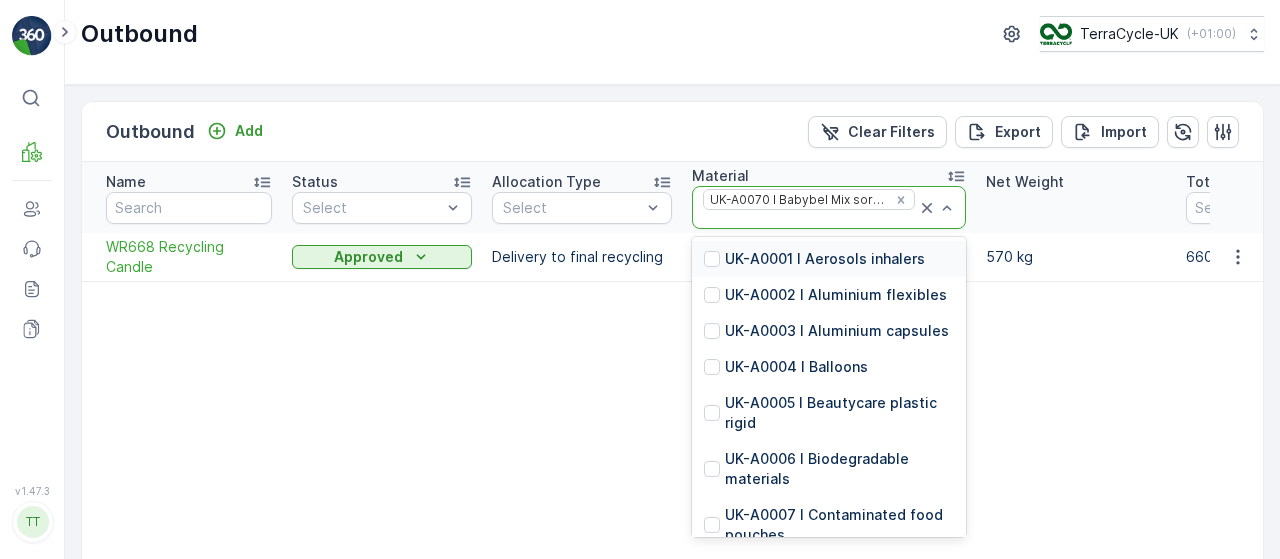 click at bounding box center (809, 220) 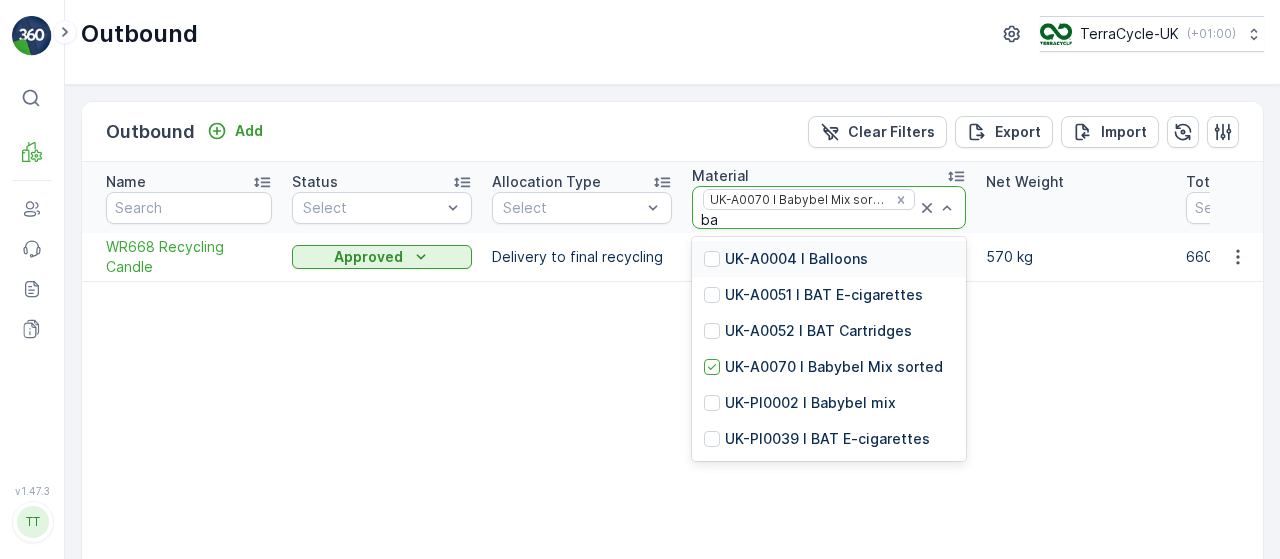 type on "bab" 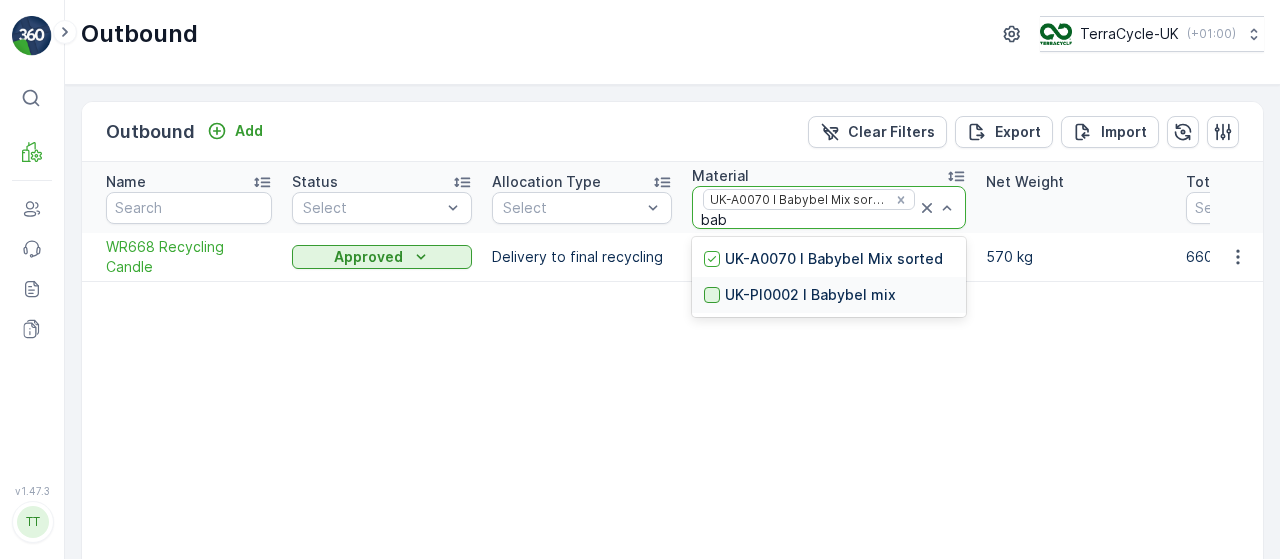 click at bounding box center [712, 295] 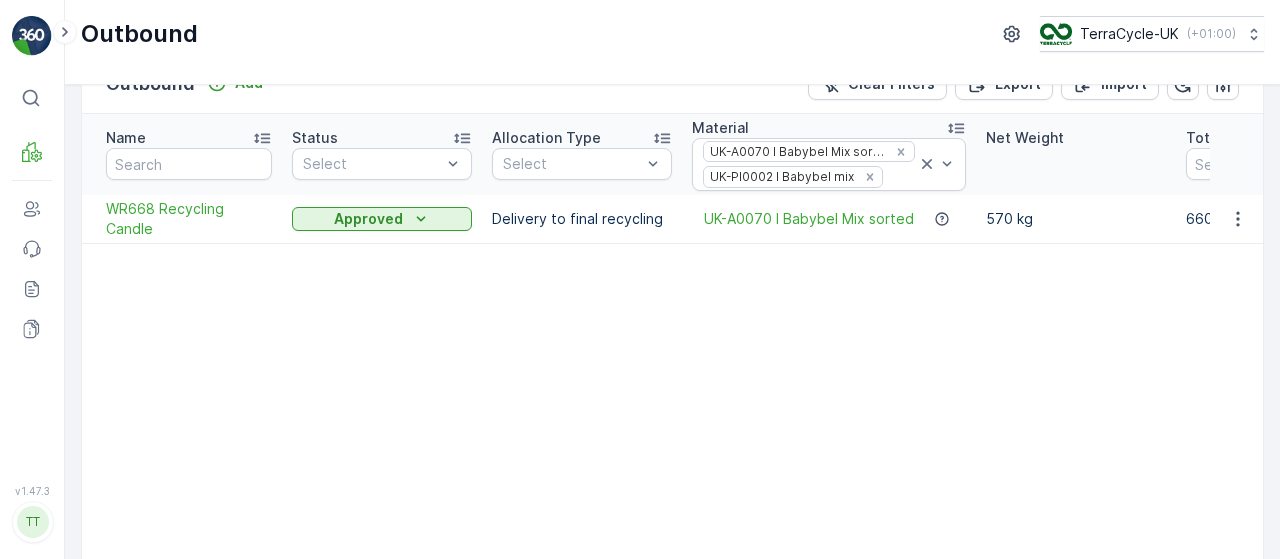 scroll, scrollTop: 0, scrollLeft: 0, axis: both 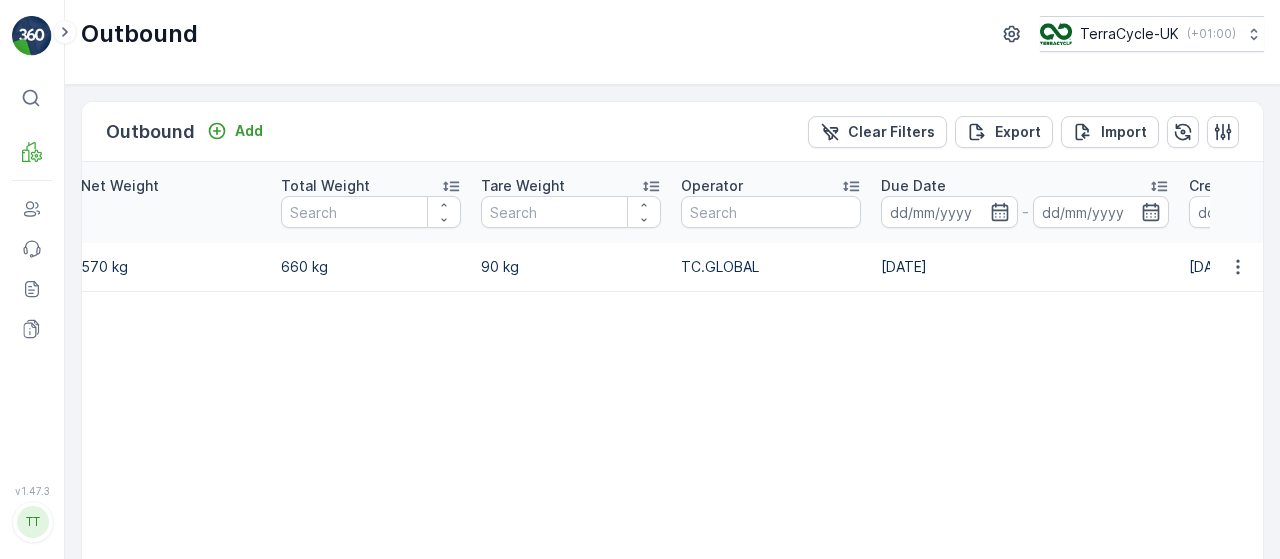 click on "Name Status Select Allocation Type Select Material UK-A0070 I Babybel Mix sorted UK-PI0002 I Babybel mix Net Weight Total Weight Tare Weight Operator Due Date - Creation Time - Last Update Time - Pallet Number WR668 Recycling Candle Approved Delivery to final recycling UK-A0070 I Babybel Mix sorted 570   kg 660   kg 90   kg TC.GLOBAL 04.06.2024 26.06.2024 14:30 04.07.2025 11:39 4" at bounding box center (613, 415) 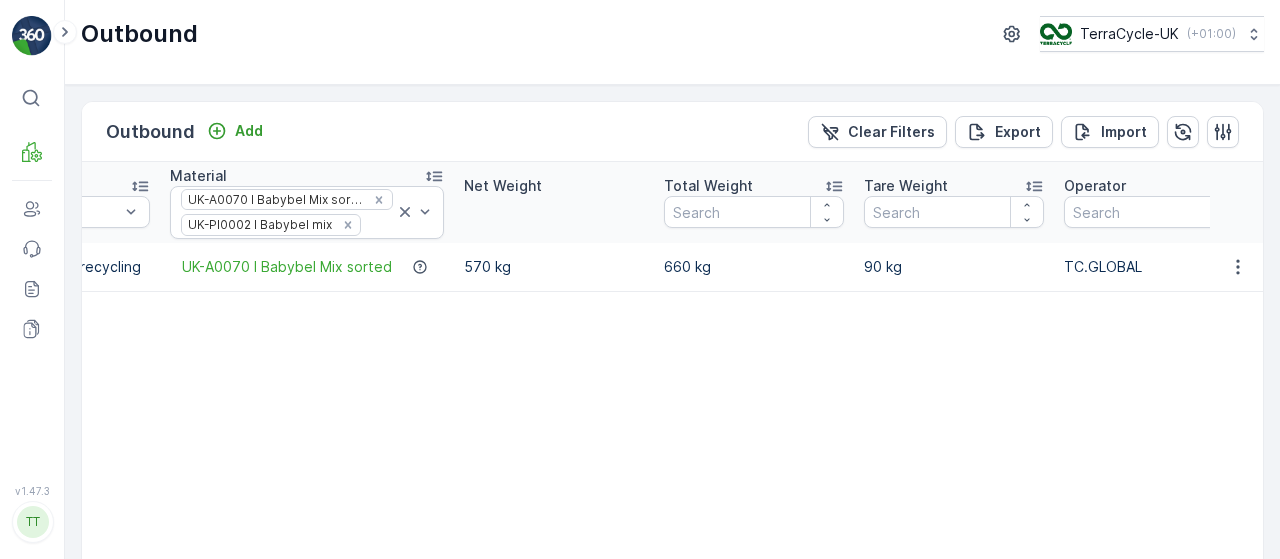 scroll, scrollTop: 0, scrollLeft: 518, axis: horizontal 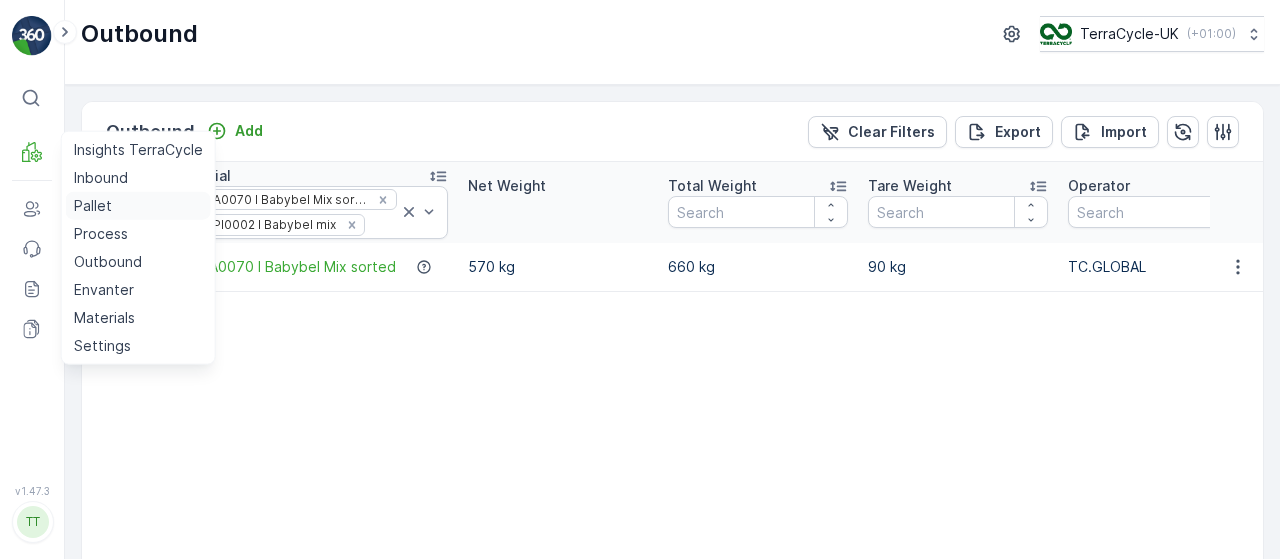 click on "Pallet" at bounding box center [93, 206] 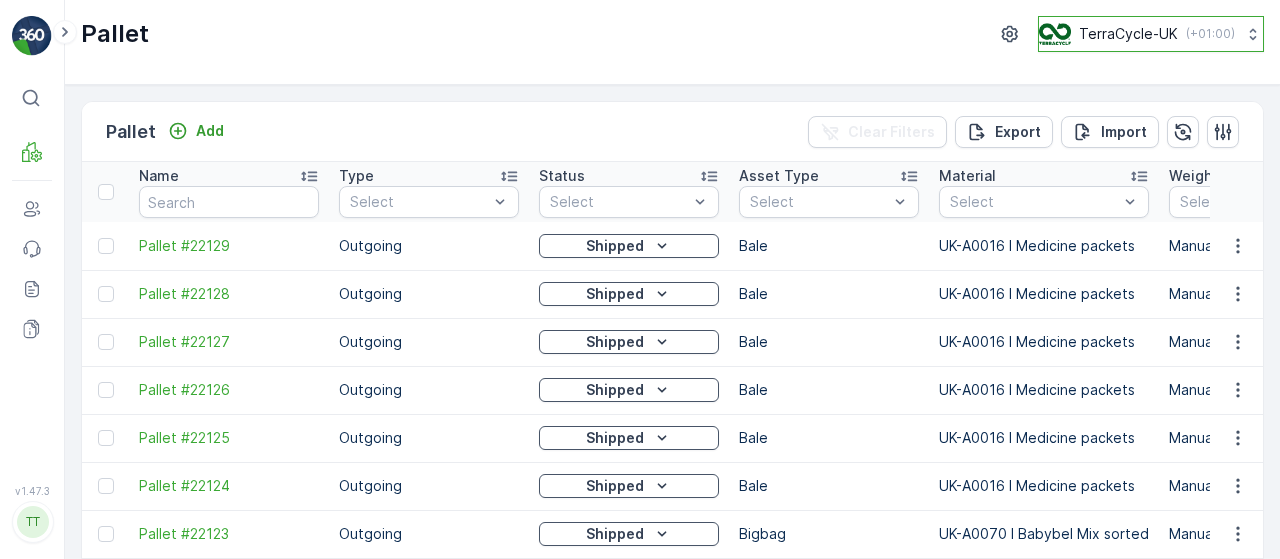 click on "TerraCycle-UK ( +01:00 )" at bounding box center (1151, 34) 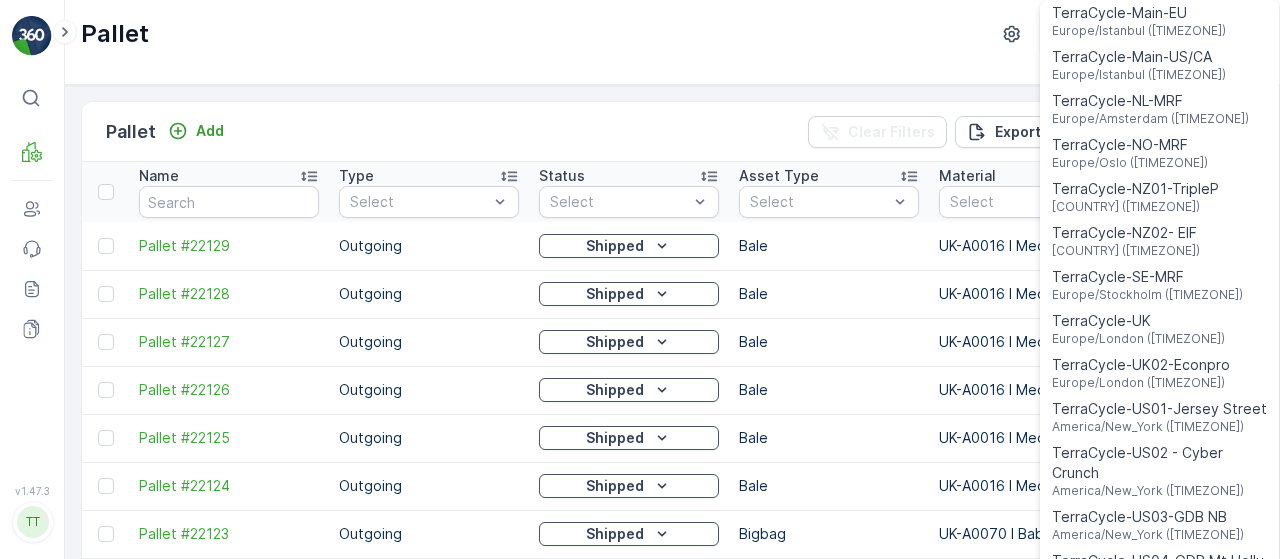 scroll, scrollTop: 900, scrollLeft: 0, axis: vertical 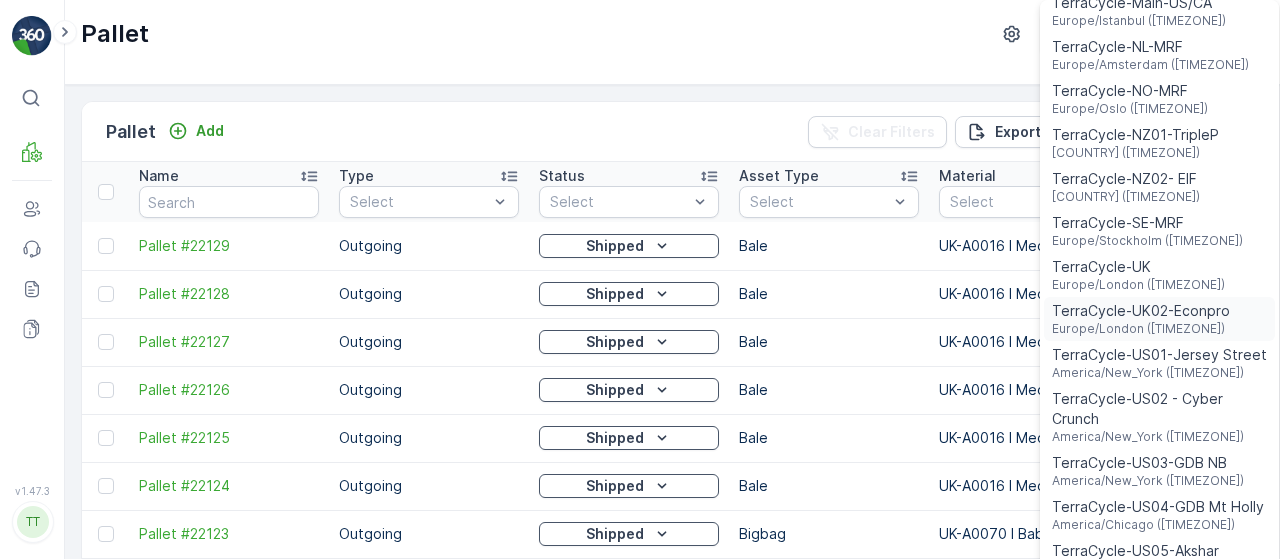 click on "Europe/London (+01:00)" at bounding box center [1141, 329] 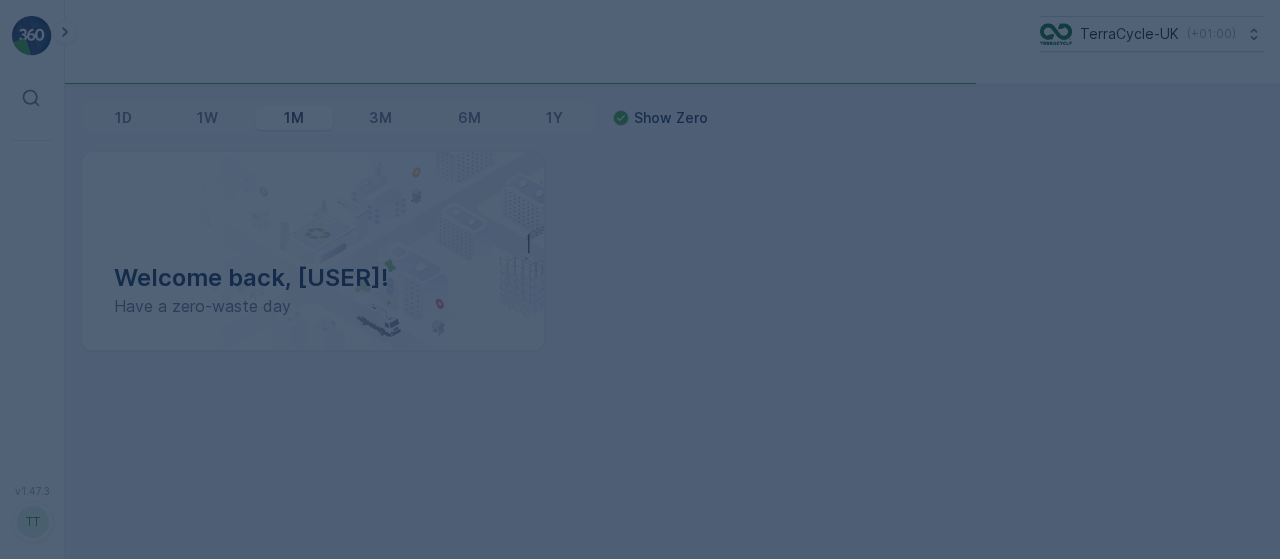 scroll, scrollTop: 0, scrollLeft: 0, axis: both 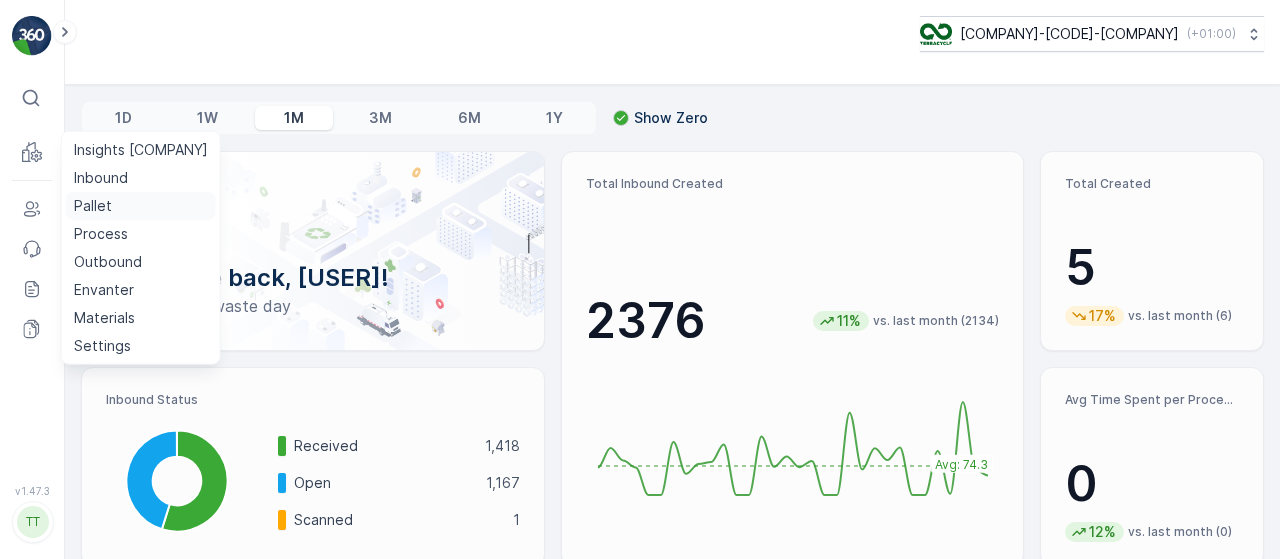 click on "Pallet" at bounding box center (93, 206) 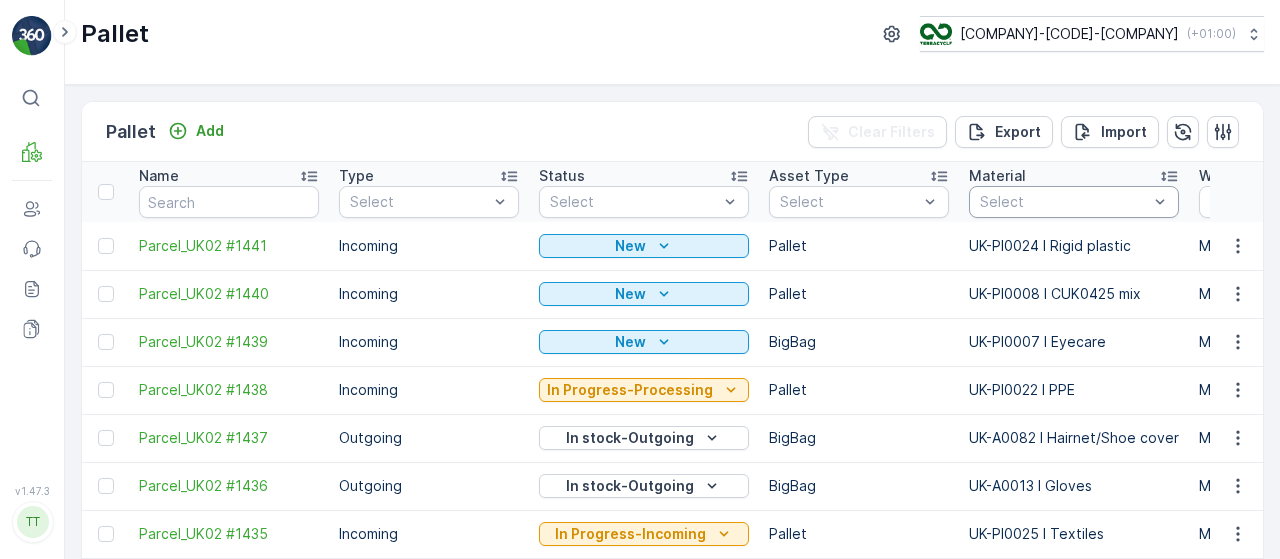click at bounding box center (1064, 202) 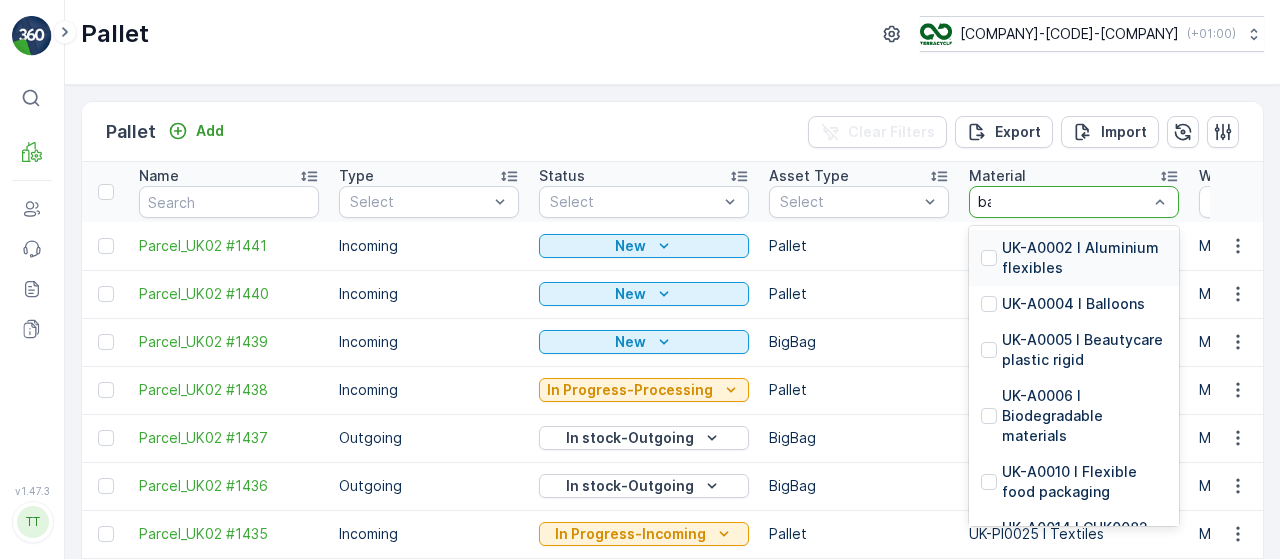 type on "bab" 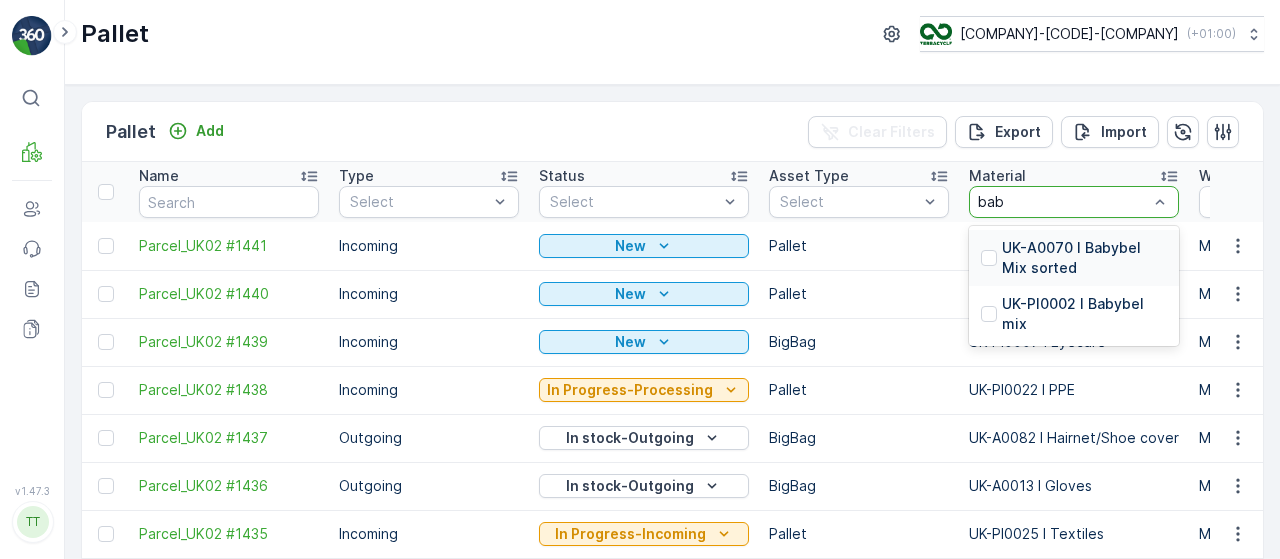 click on "UK-A0070 I Babybel Mix sorted" at bounding box center (1084, 258) 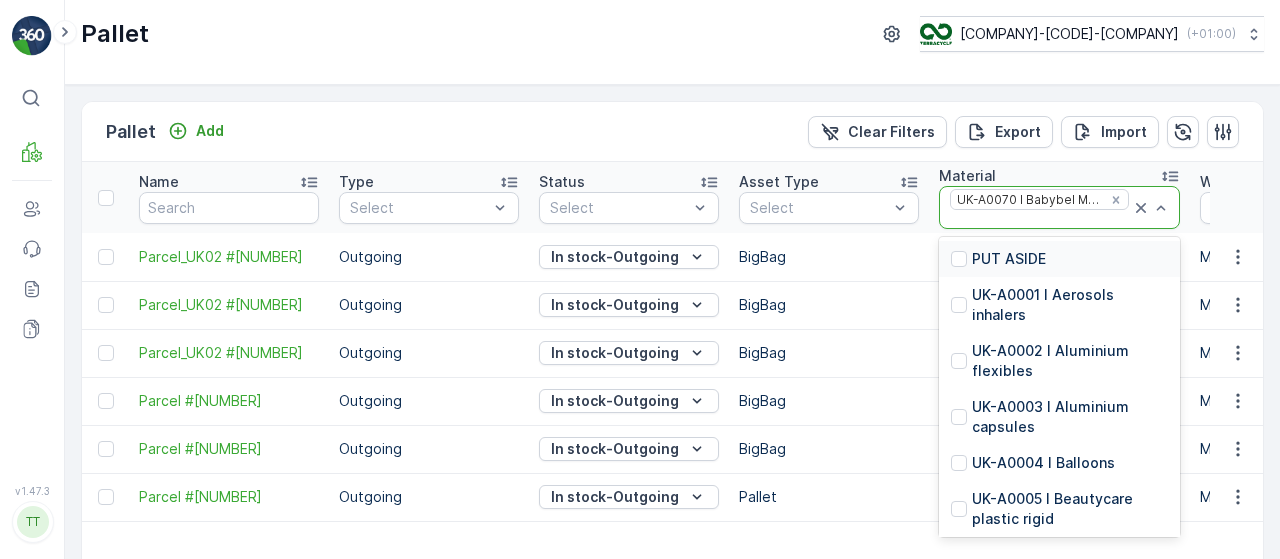 click at bounding box center (1039, 220) 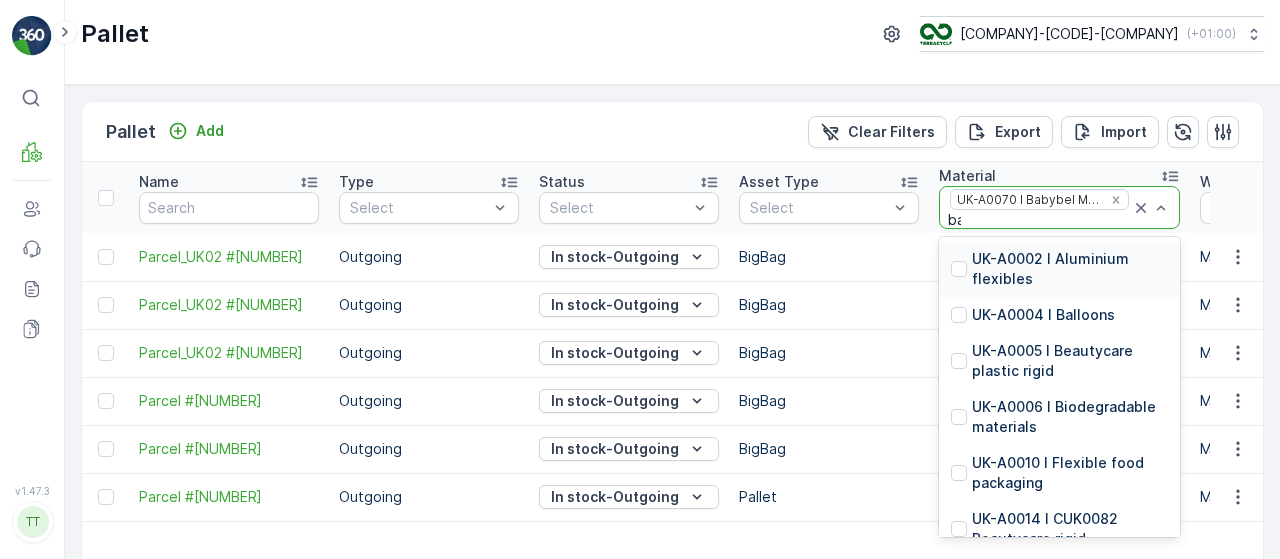 type on "bab" 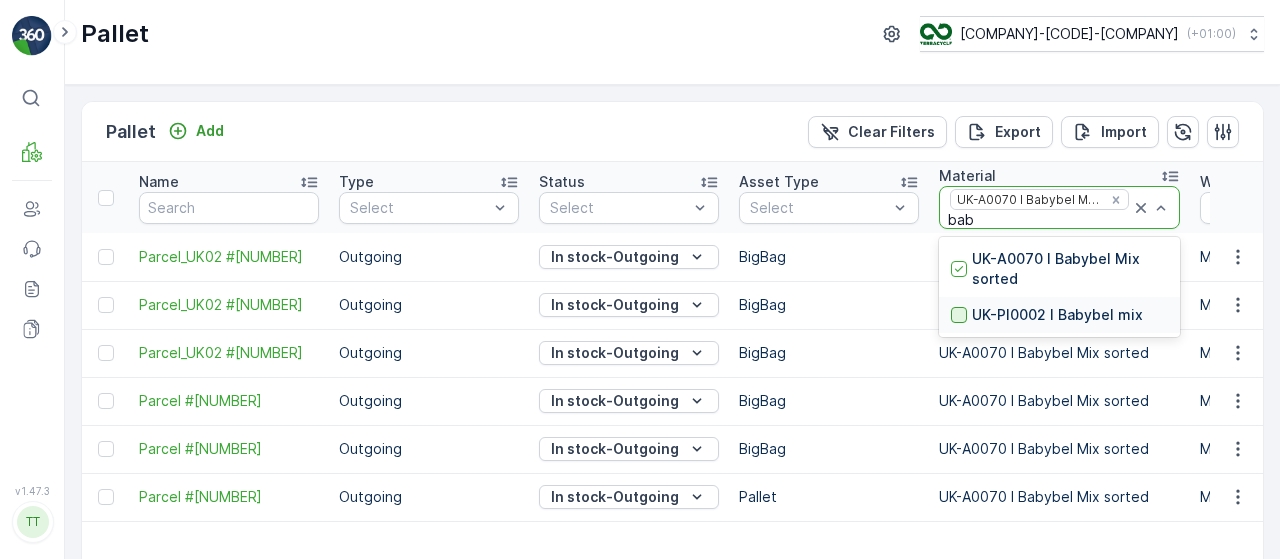 click at bounding box center [959, 315] 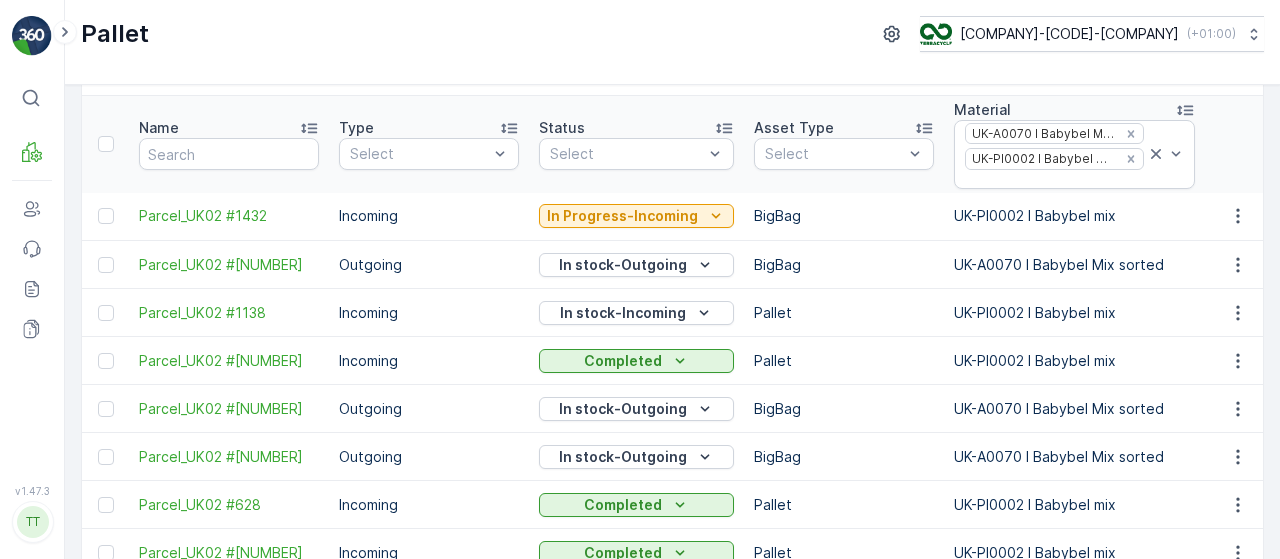 scroll, scrollTop: 0, scrollLeft: 0, axis: both 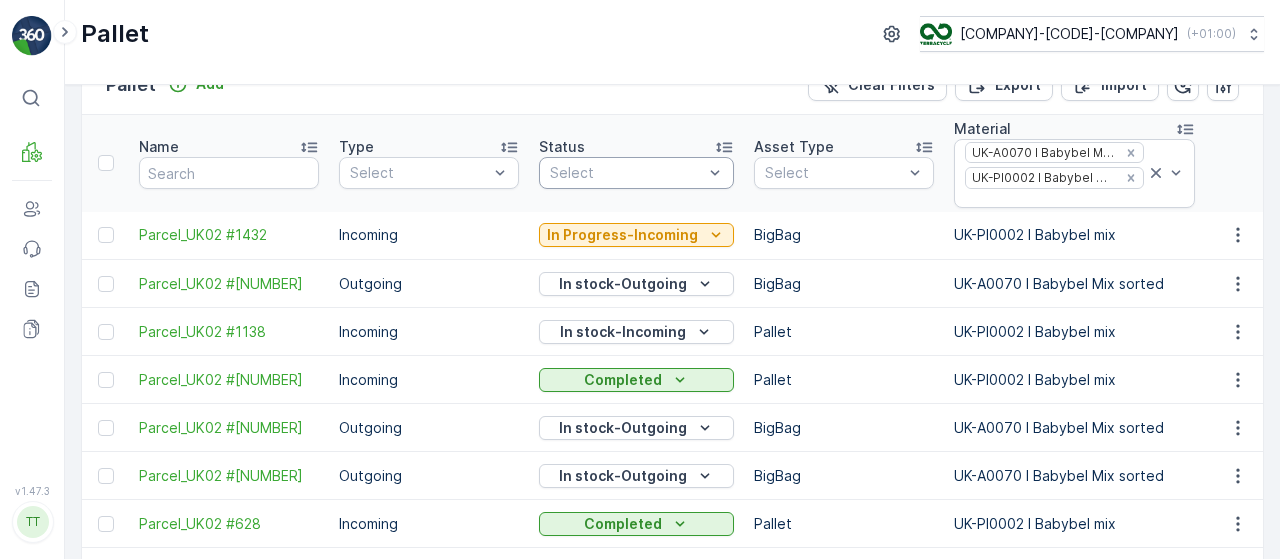 click on "Parcel_UK02 #[NUMBER]" at bounding box center (229, 428) 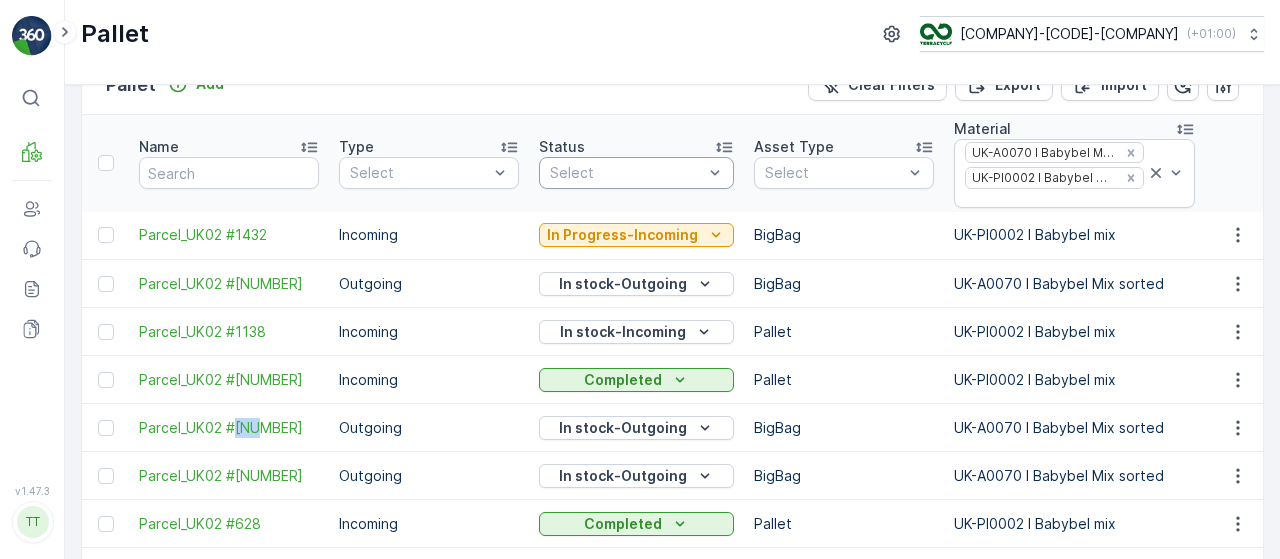 click on "Parcel_UK02 #[NUMBER]" at bounding box center [229, 428] 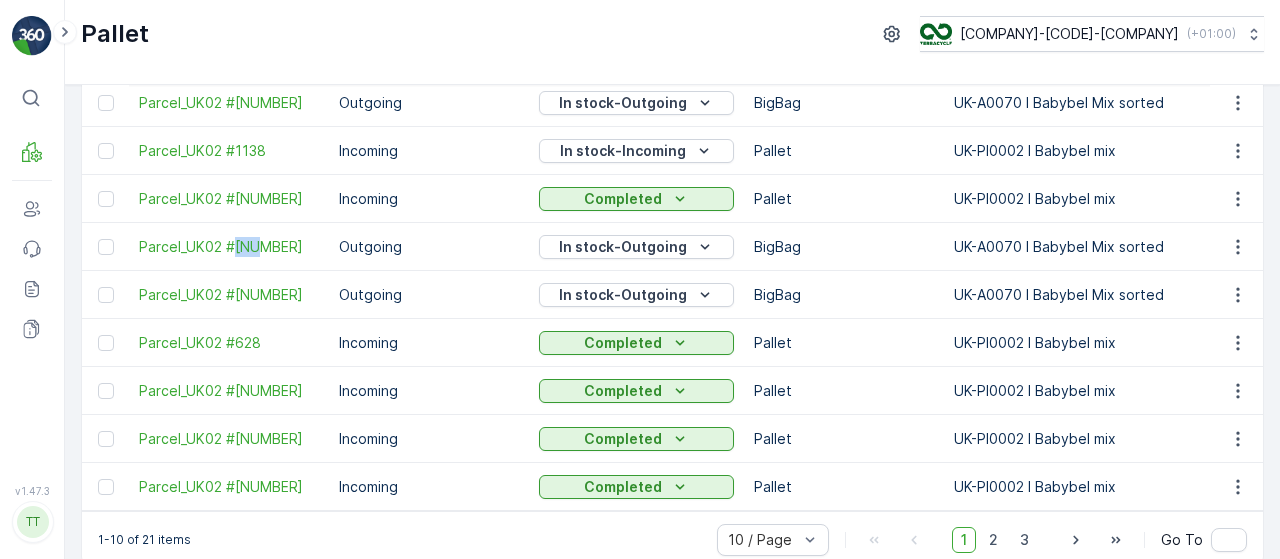 scroll, scrollTop: 259, scrollLeft: 0, axis: vertical 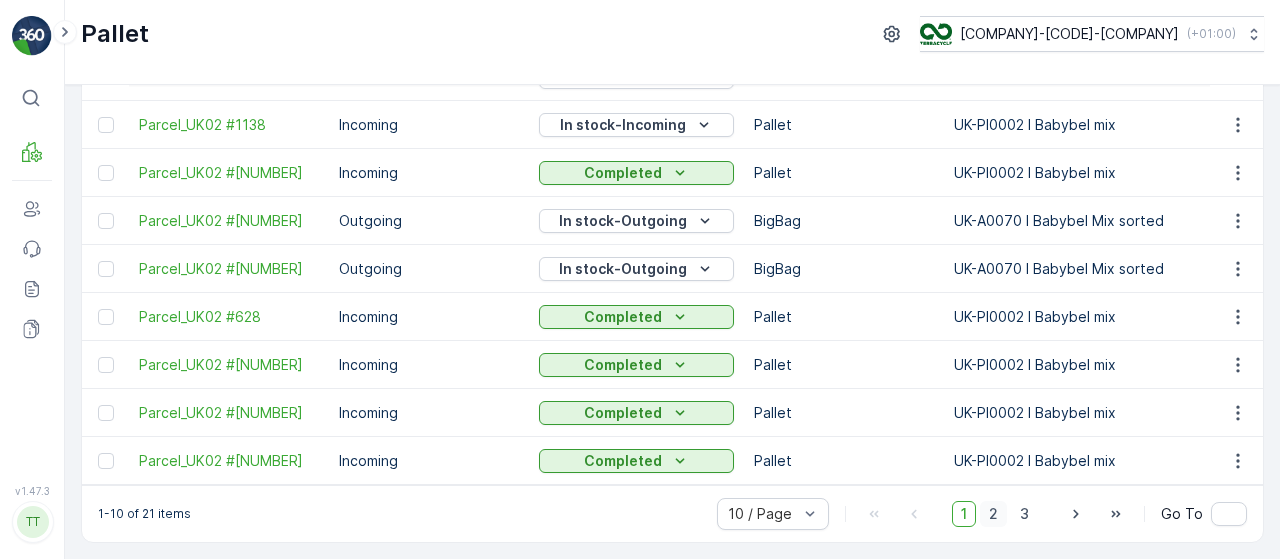click on "2" at bounding box center [993, 514] 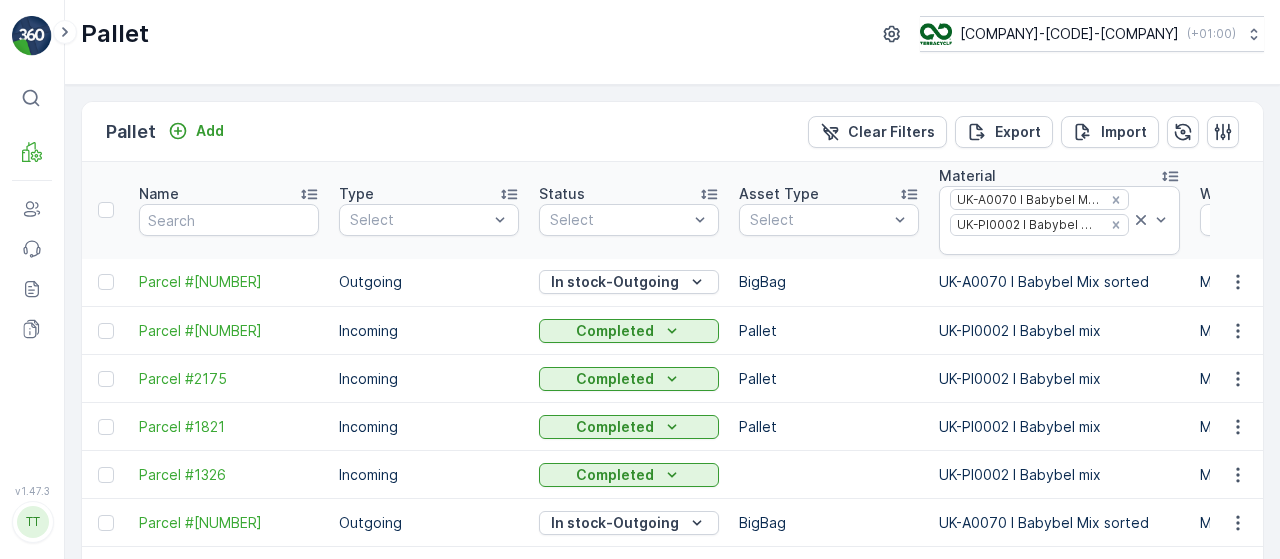 scroll, scrollTop: 259, scrollLeft: 0, axis: vertical 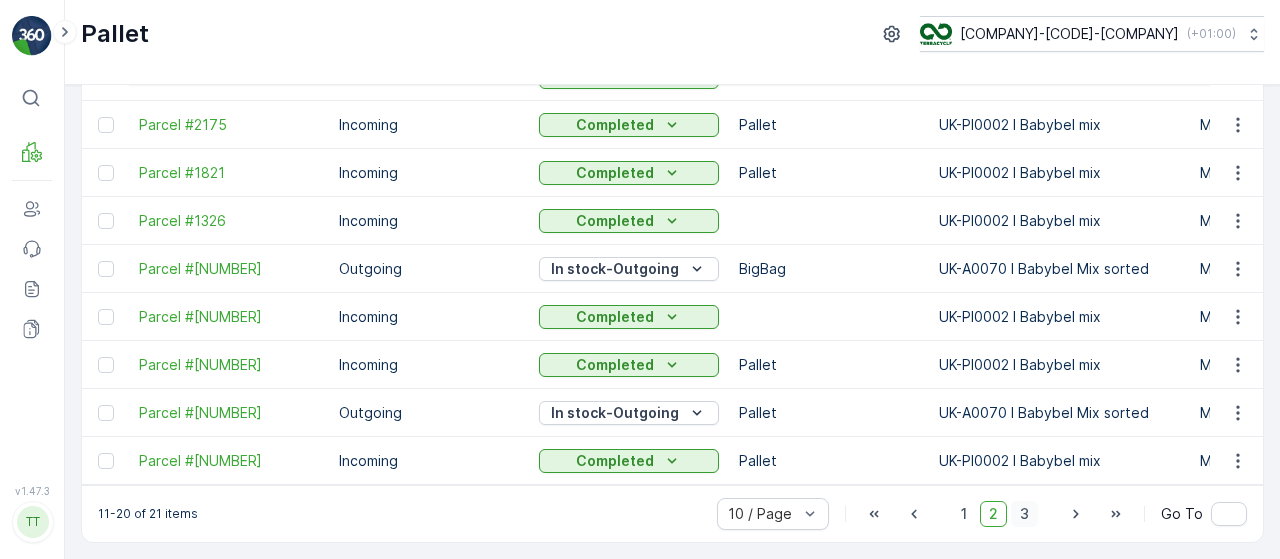 click on "3" at bounding box center [1024, 514] 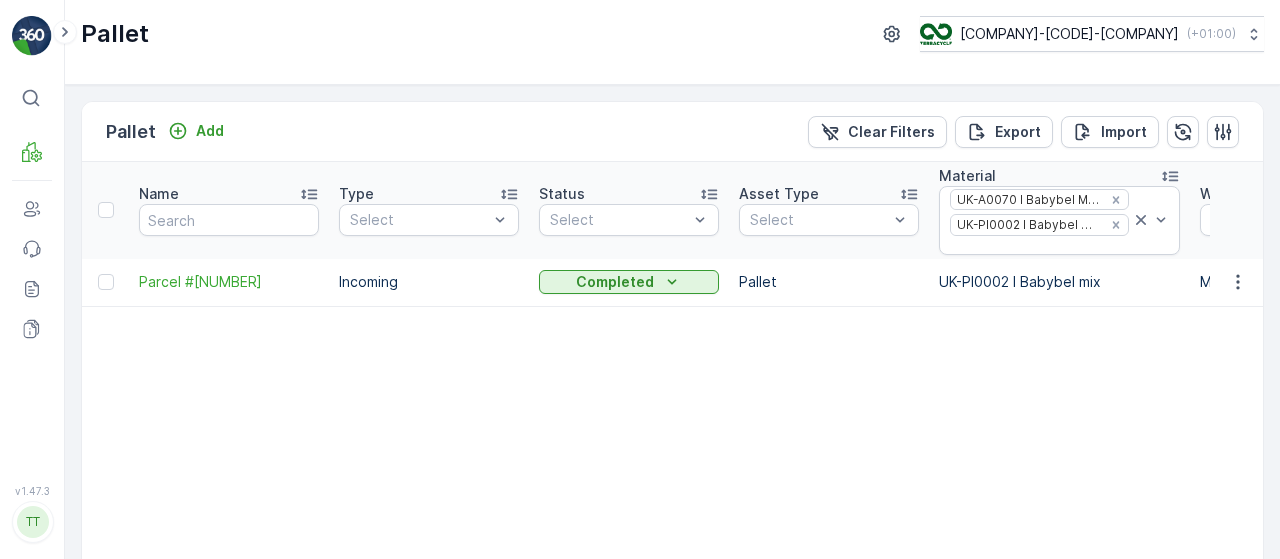 scroll, scrollTop: 205, scrollLeft: 0, axis: vertical 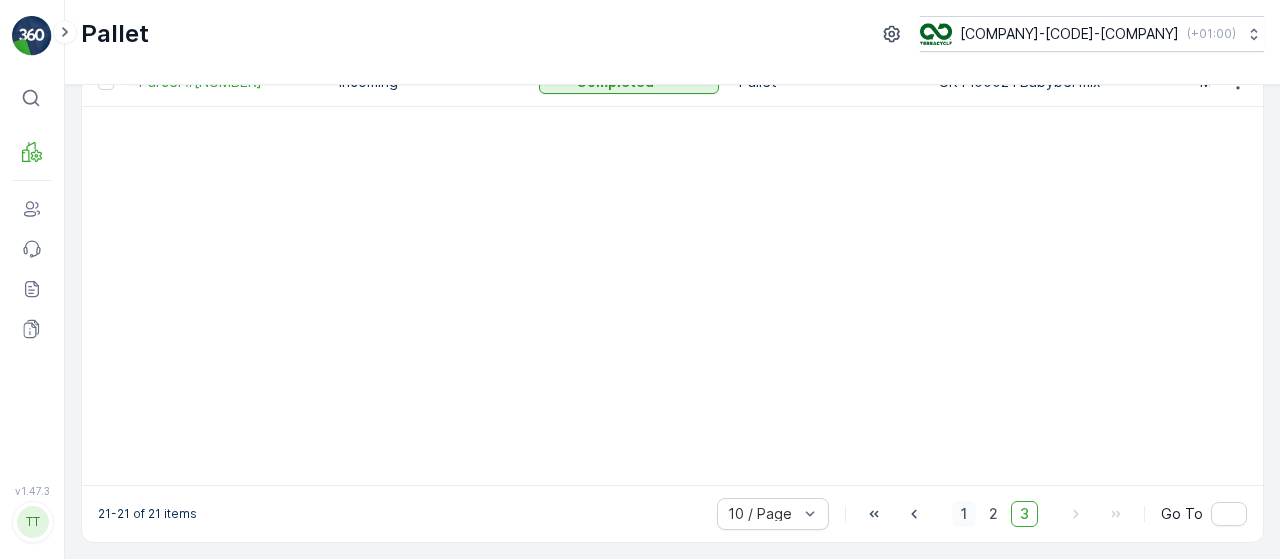 click on "1" at bounding box center [964, 514] 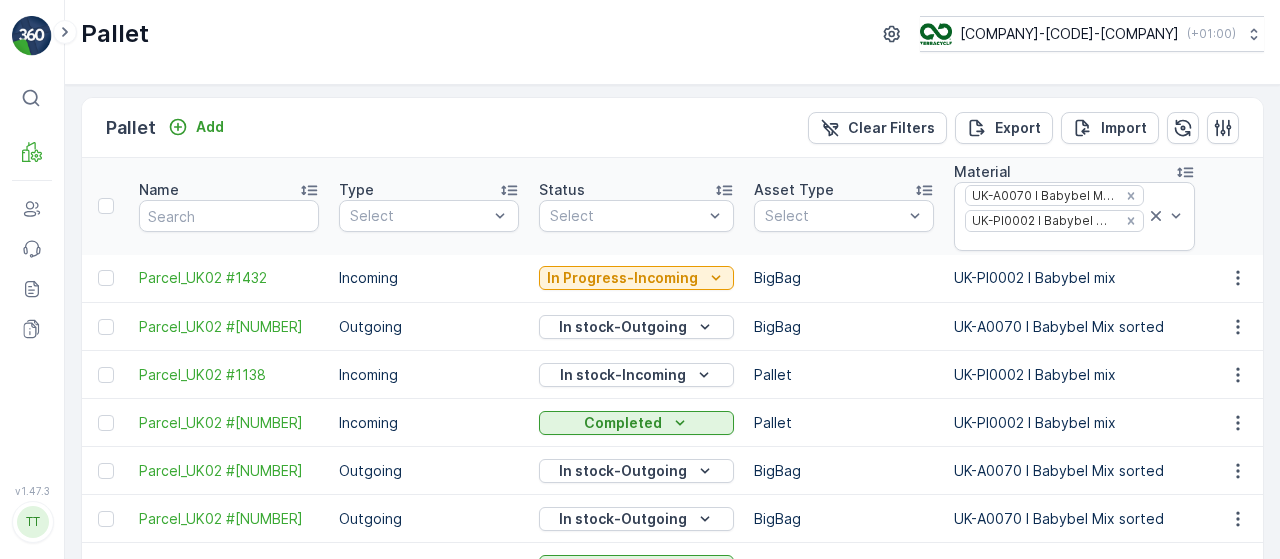 scroll, scrollTop: 0, scrollLeft: 0, axis: both 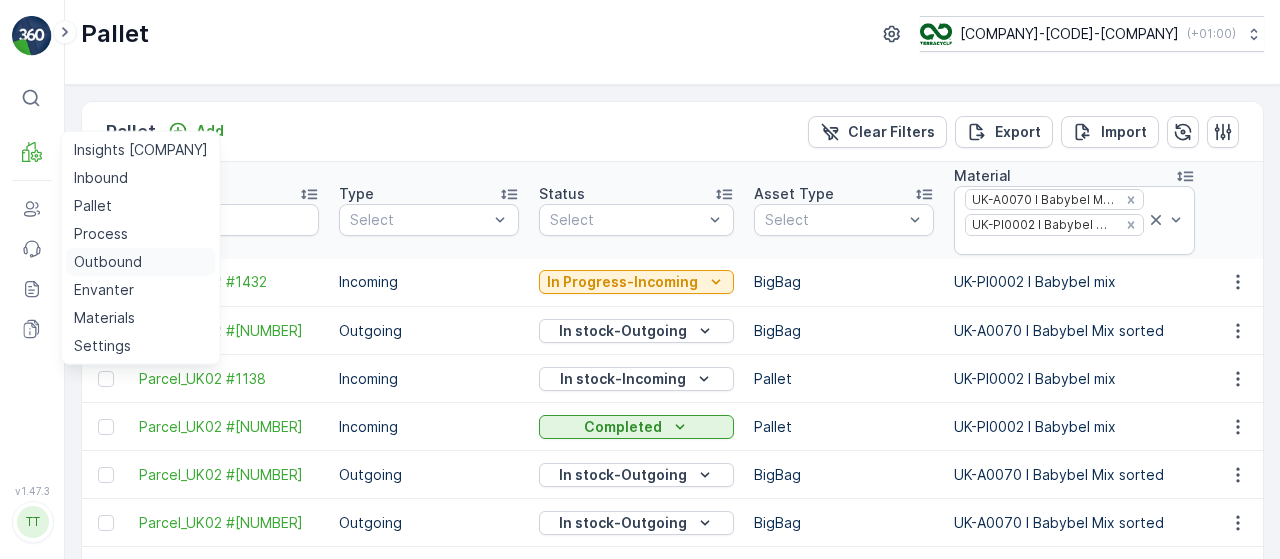 click on "Outbound" at bounding box center (108, 262) 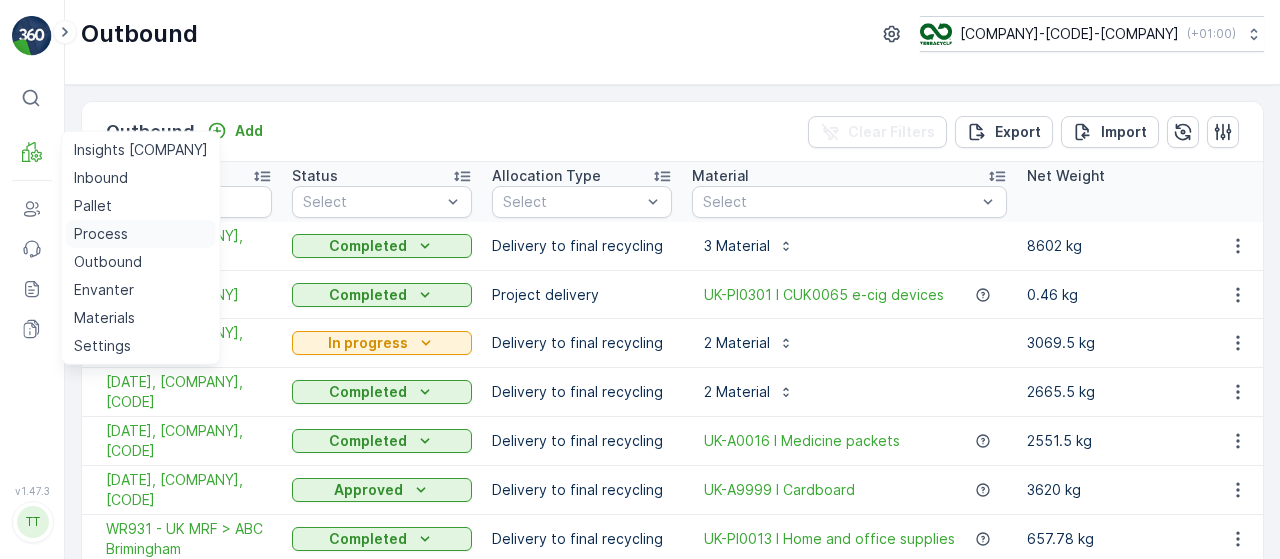 click on "Process" at bounding box center [101, 234] 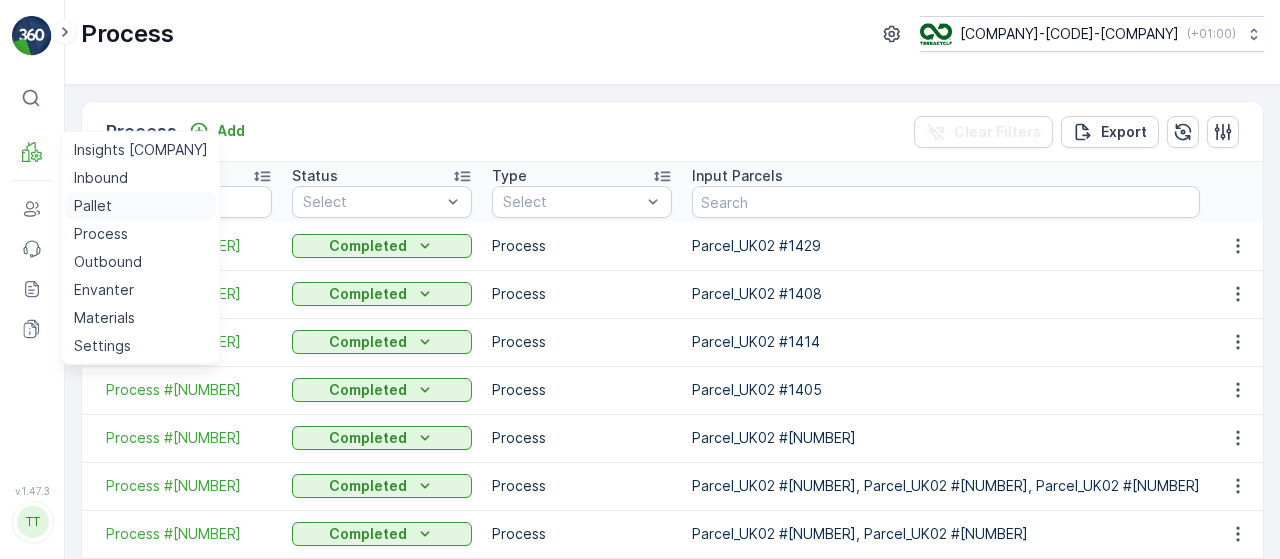 click on "Pallet" at bounding box center (93, 206) 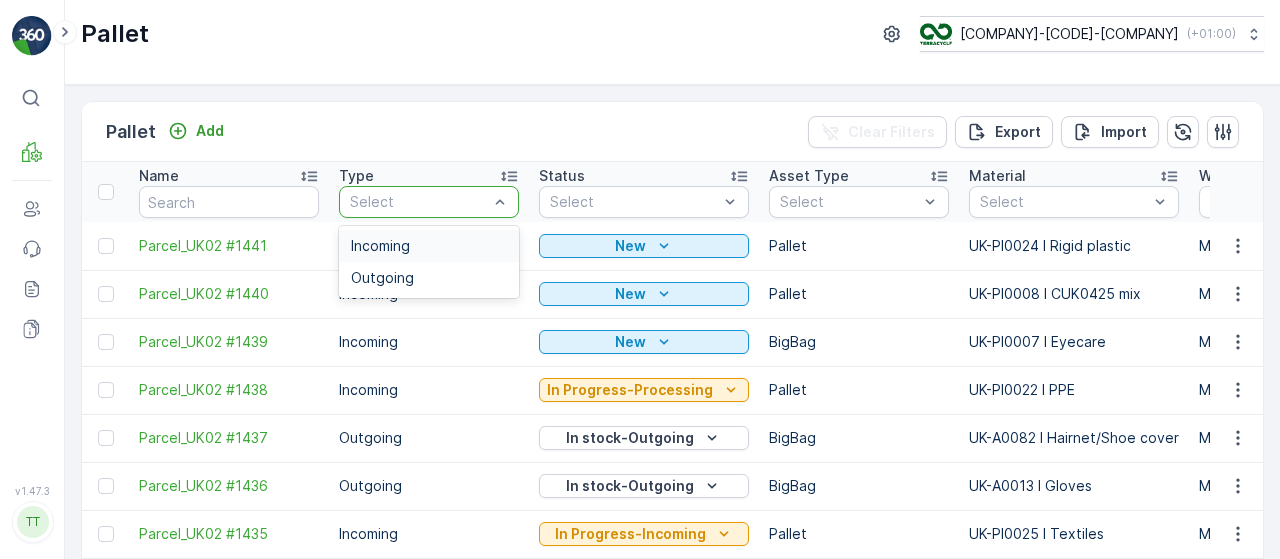 click at bounding box center (419, 202) 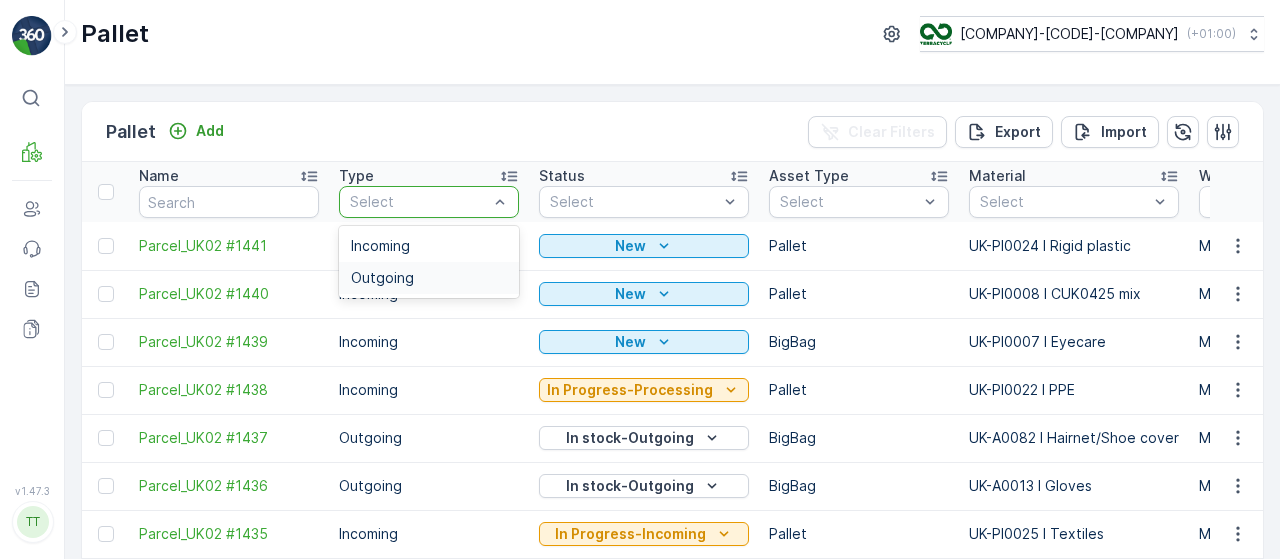 click on "Outgoing" at bounding box center [382, 278] 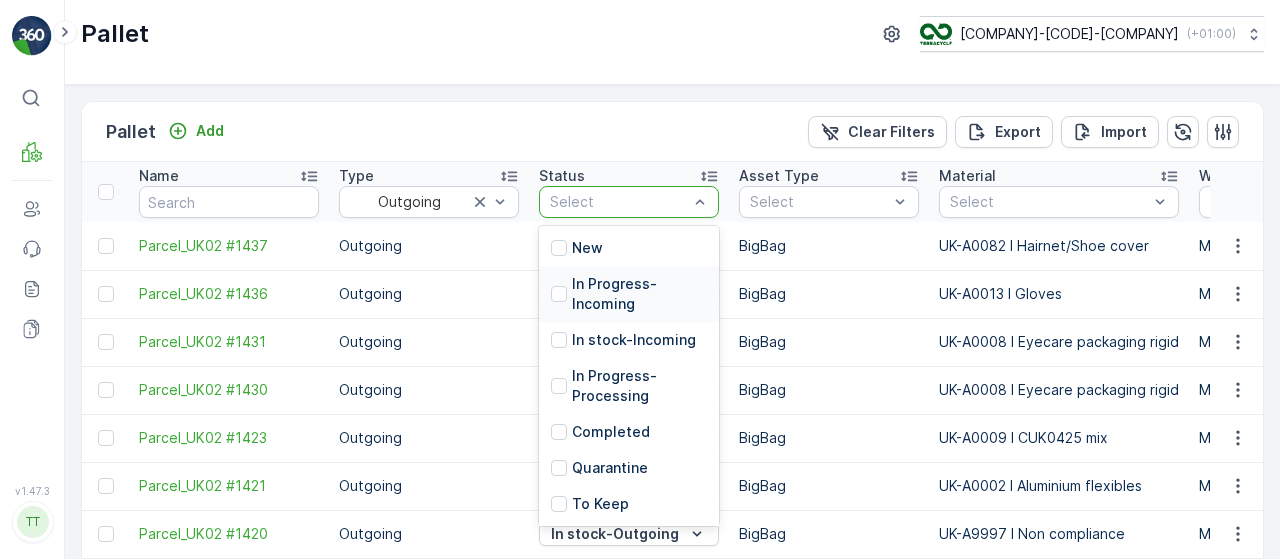 scroll, scrollTop: 100, scrollLeft: 0, axis: vertical 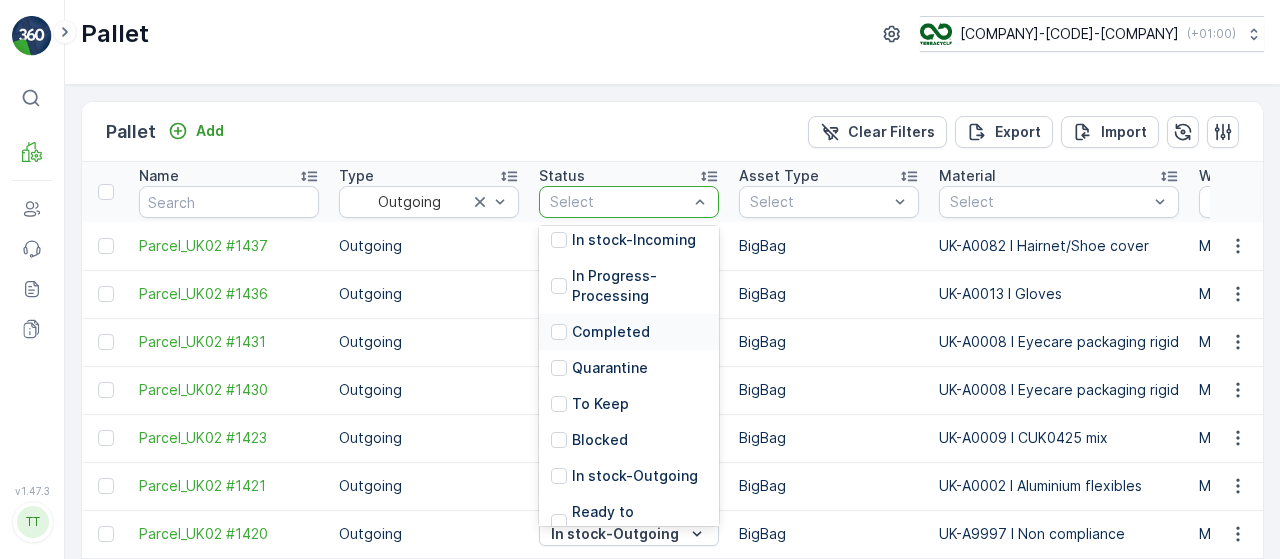 click on "Completed" at bounding box center [611, 332] 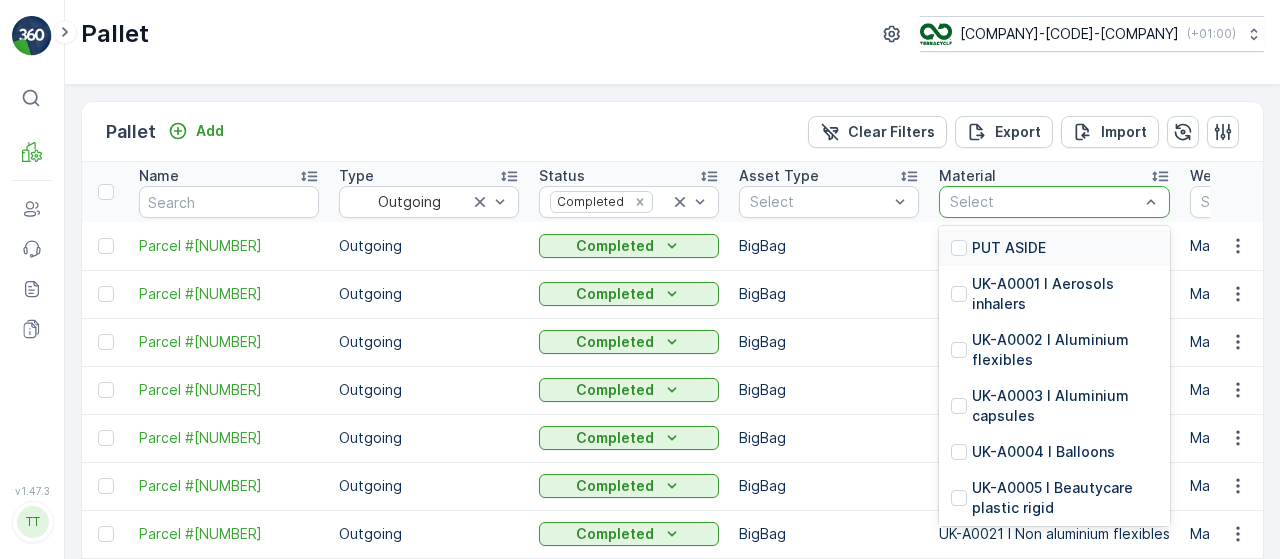 click at bounding box center (1044, 202) 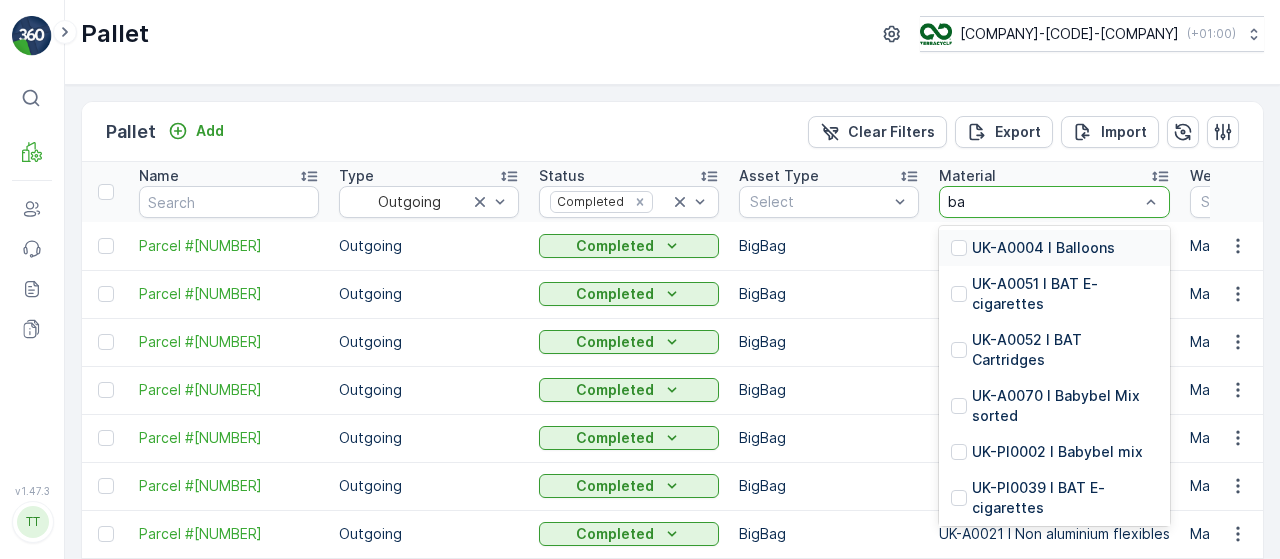 type on "bab" 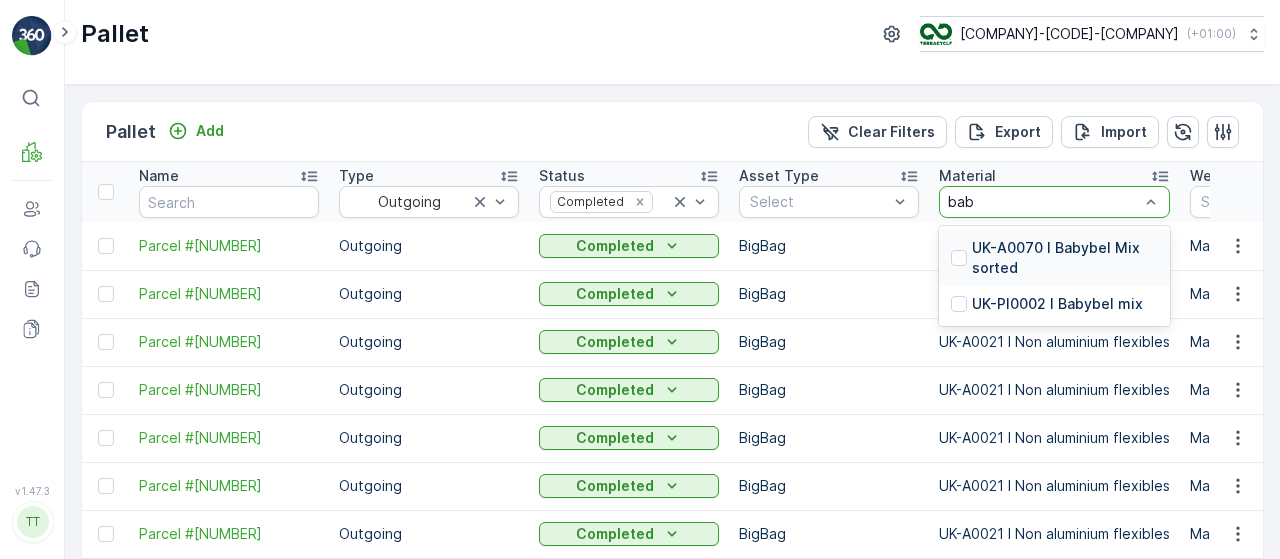 click on "UK-A0070 I Babybel Mix sorted" at bounding box center (1065, 258) 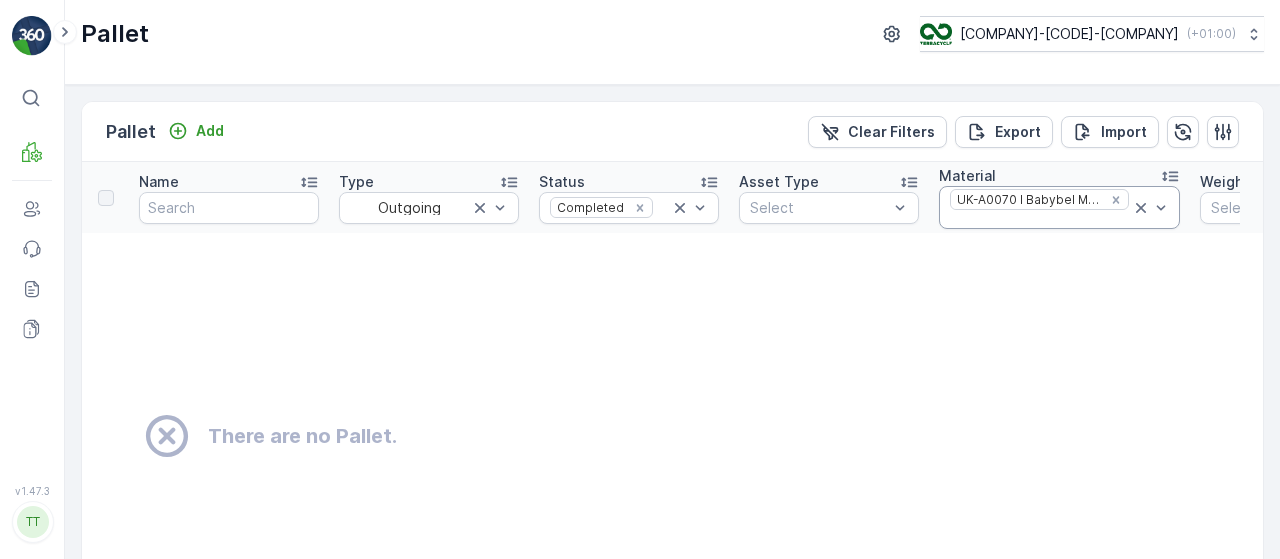 click at bounding box center [1039, 220] 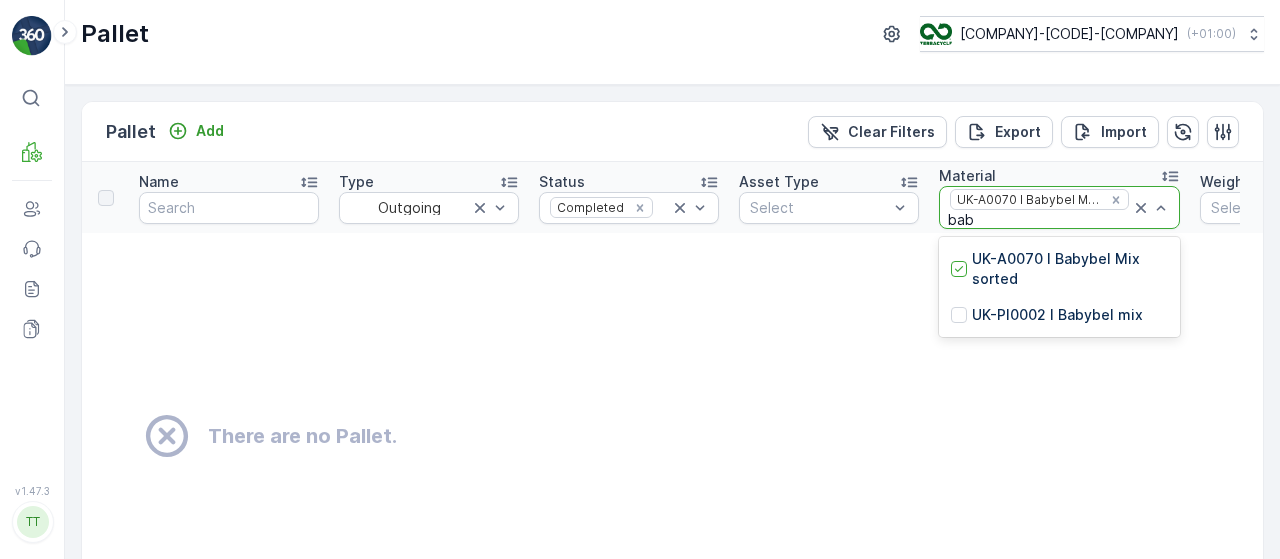 type on "baby" 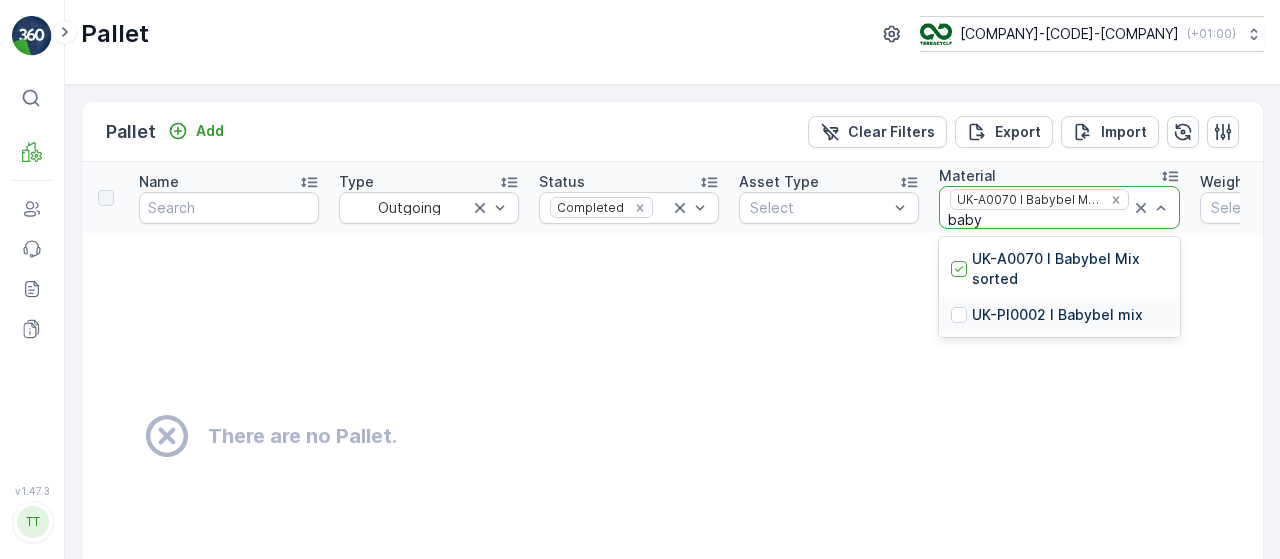 click on "UK-PI0002 I Babybel mix" at bounding box center [1057, 315] 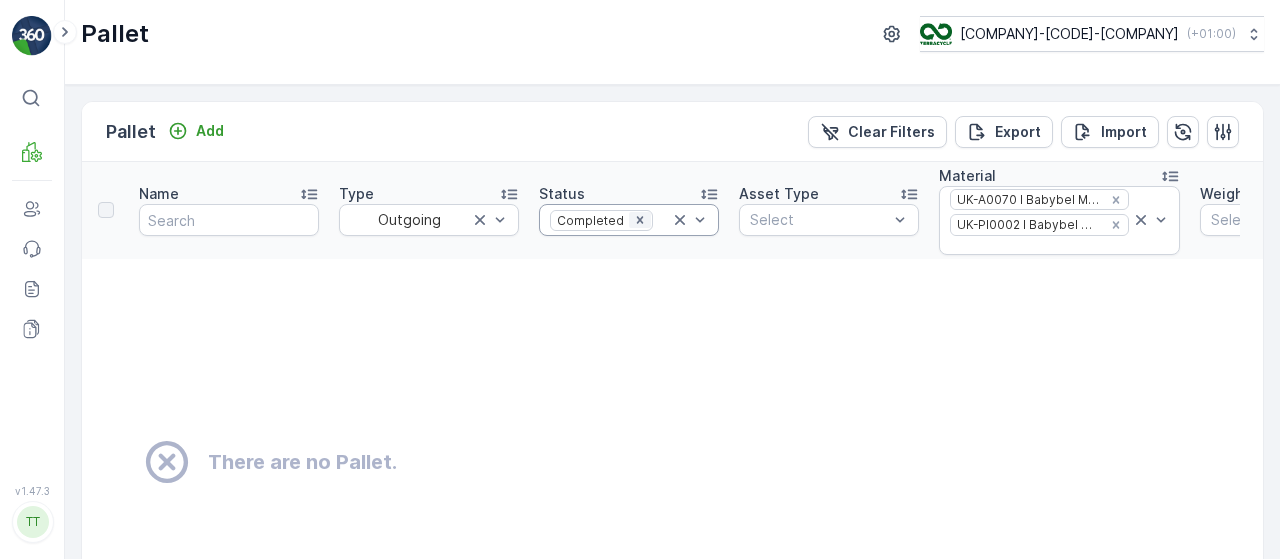 click 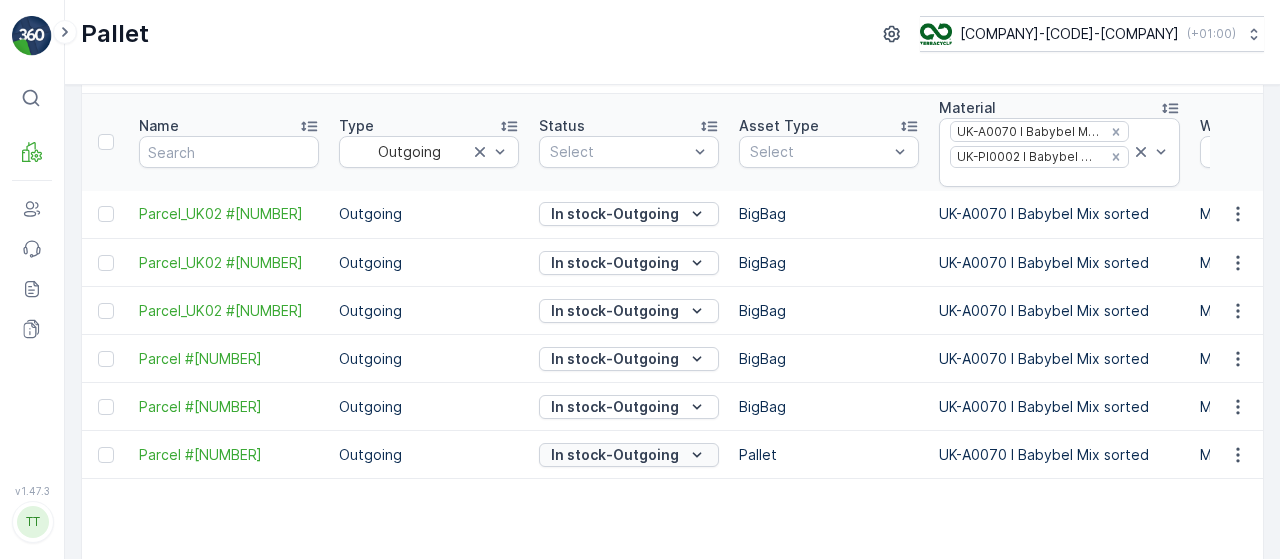 scroll, scrollTop: 100, scrollLeft: 0, axis: vertical 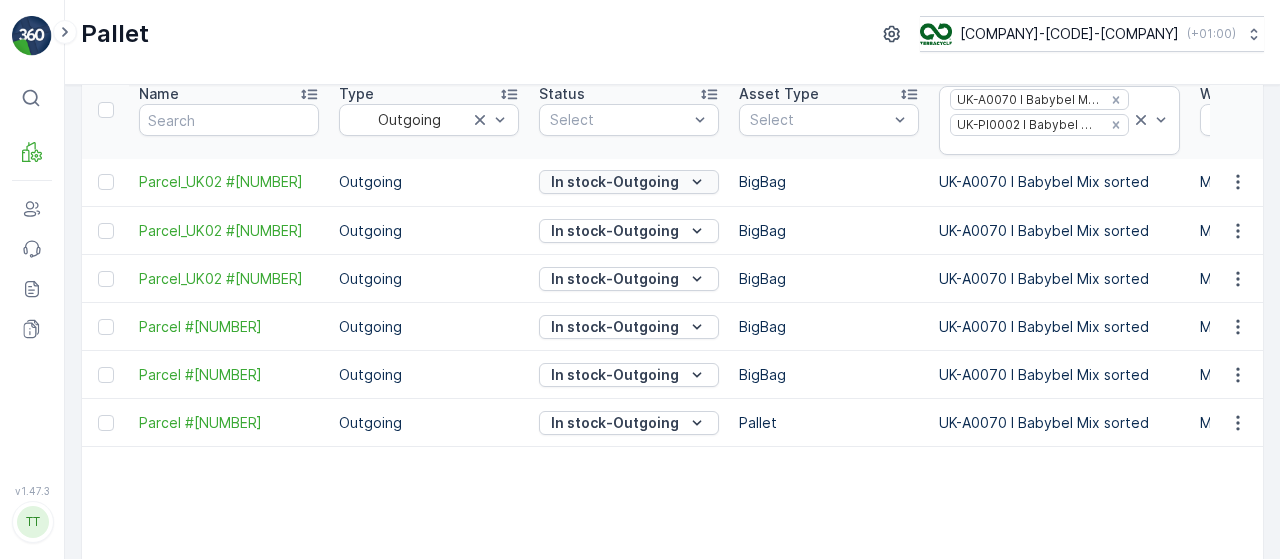 click 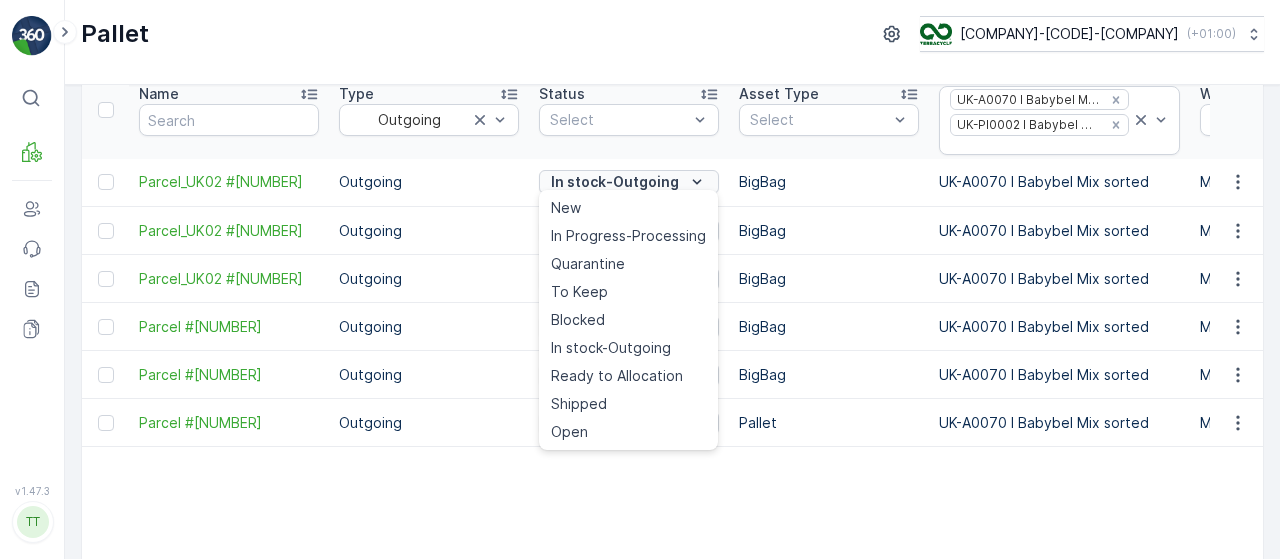 click 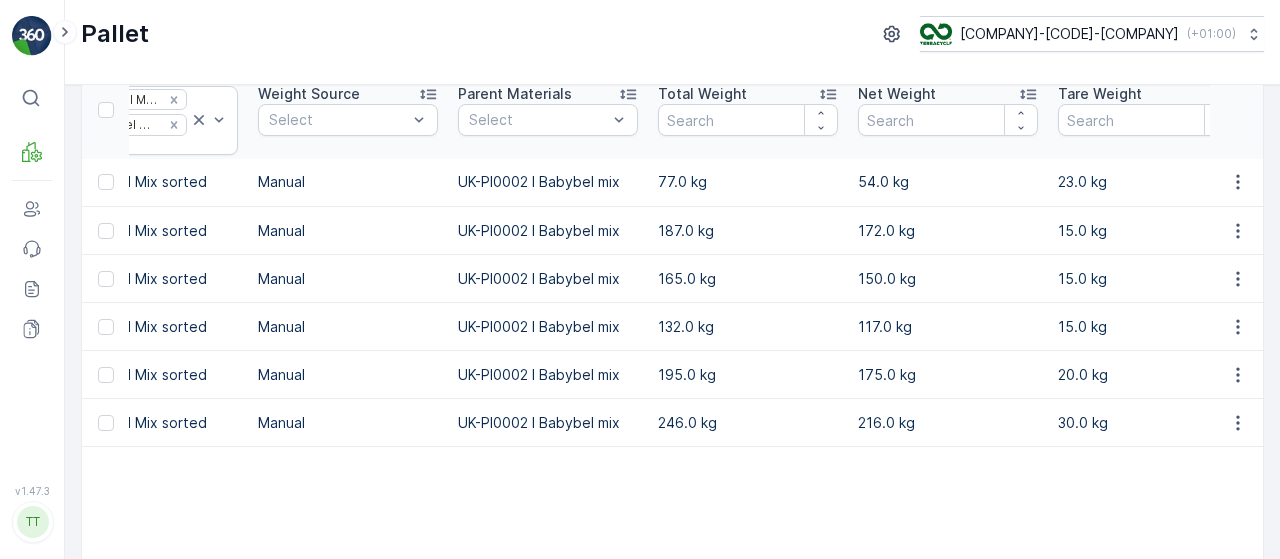 scroll, scrollTop: 0, scrollLeft: 944, axis: horizontal 